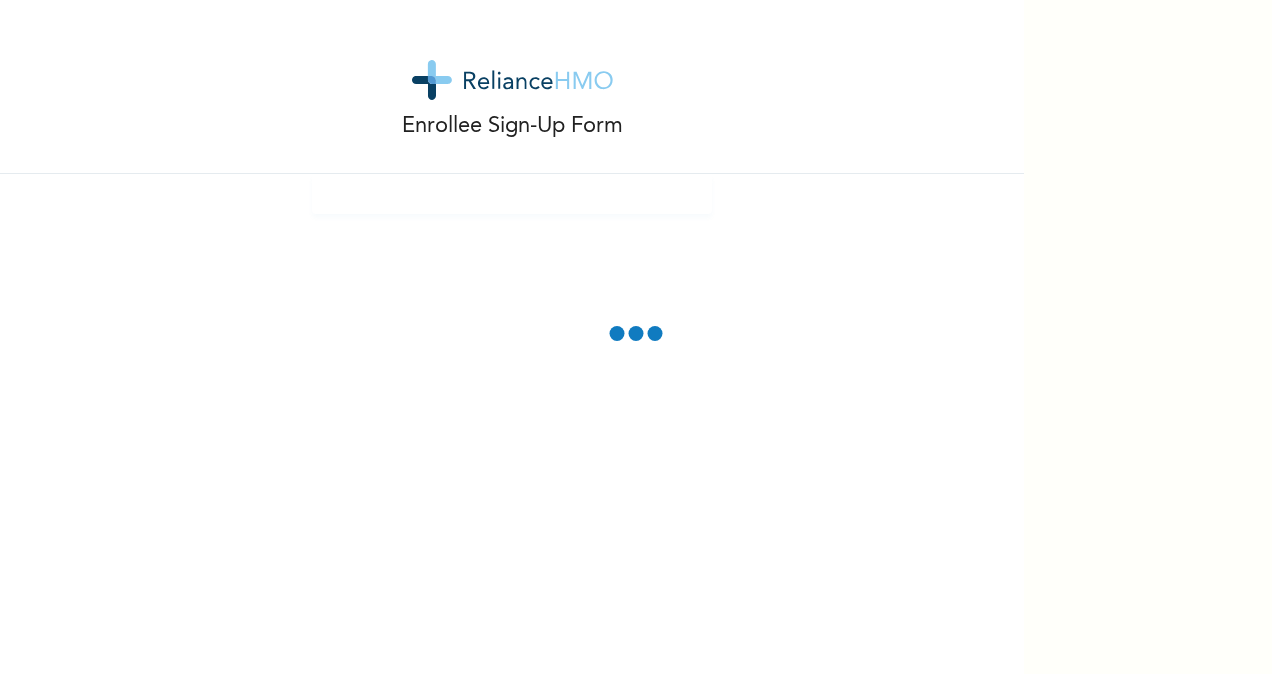 scroll, scrollTop: 0, scrollLeft: 0, axis: both 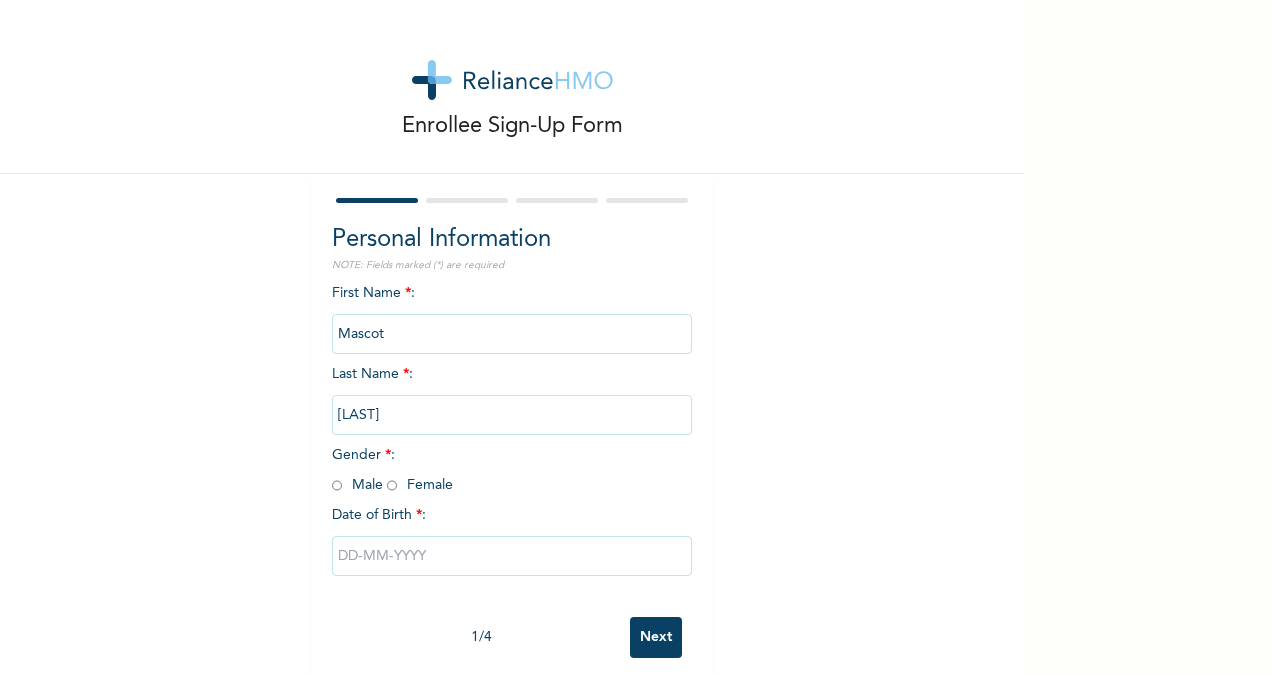 click at bounding box center (337, 485) 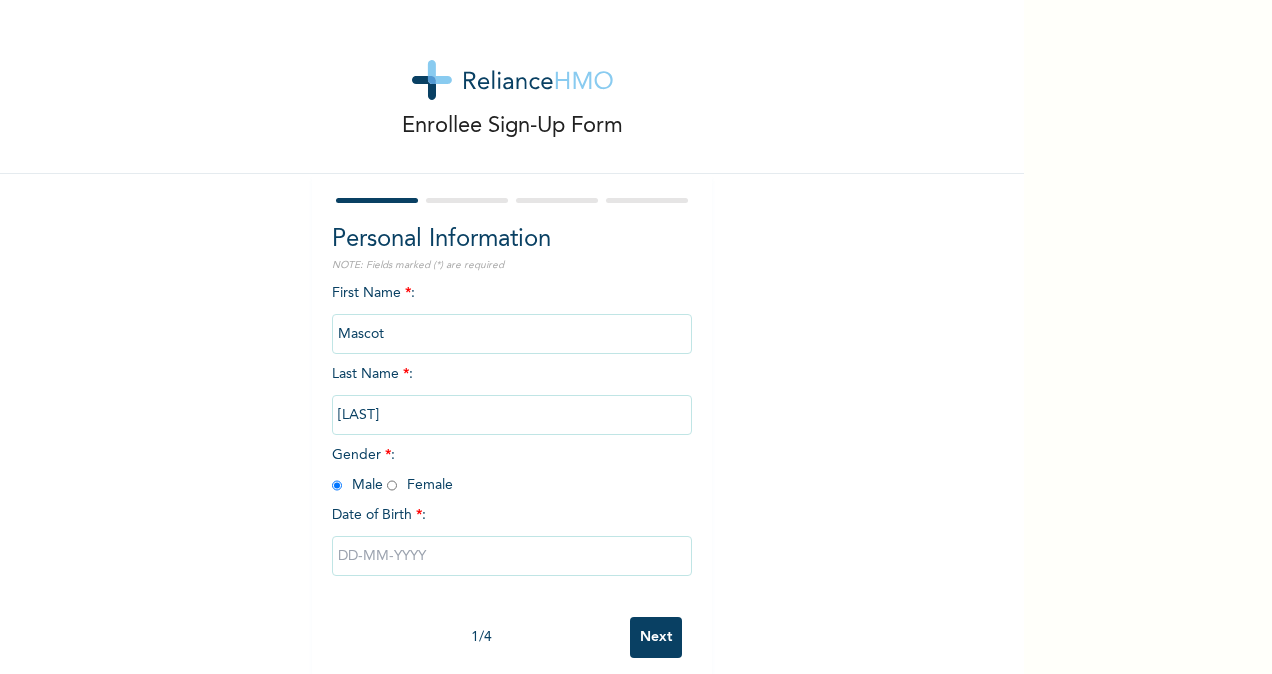 click at bounding box center [512, 556] 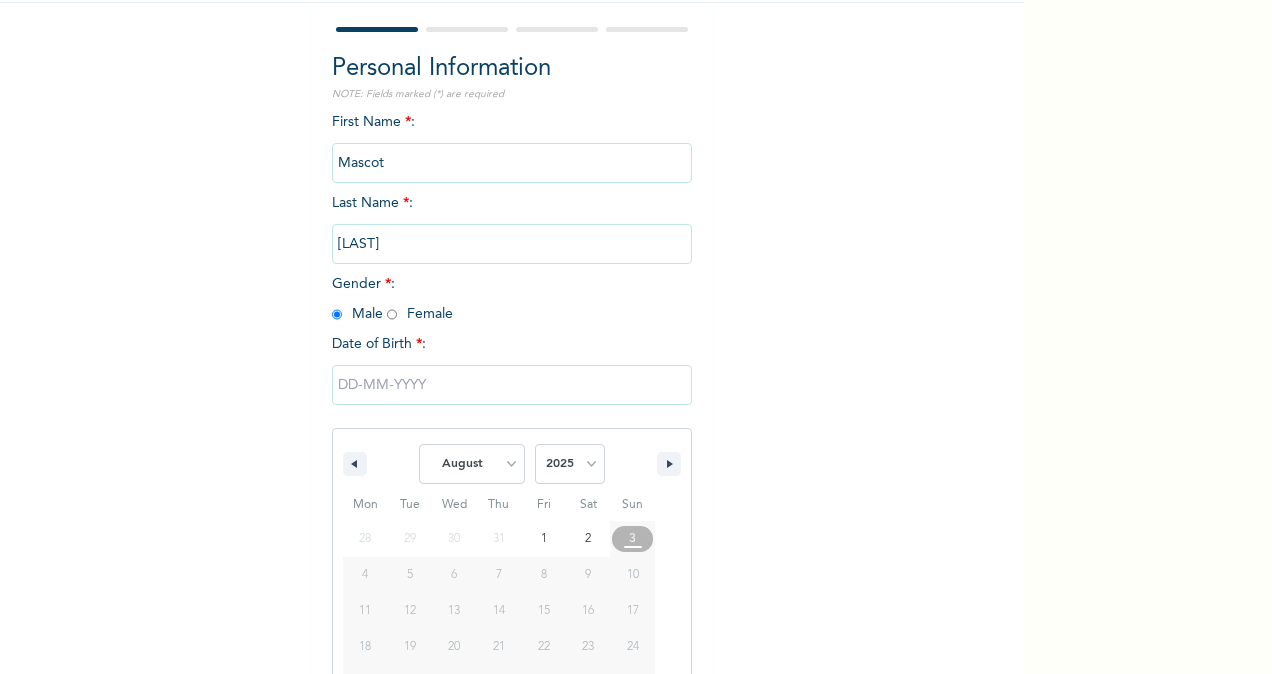 scroll, scrollTop: 236, scrollLeft: 0, axis: vertical 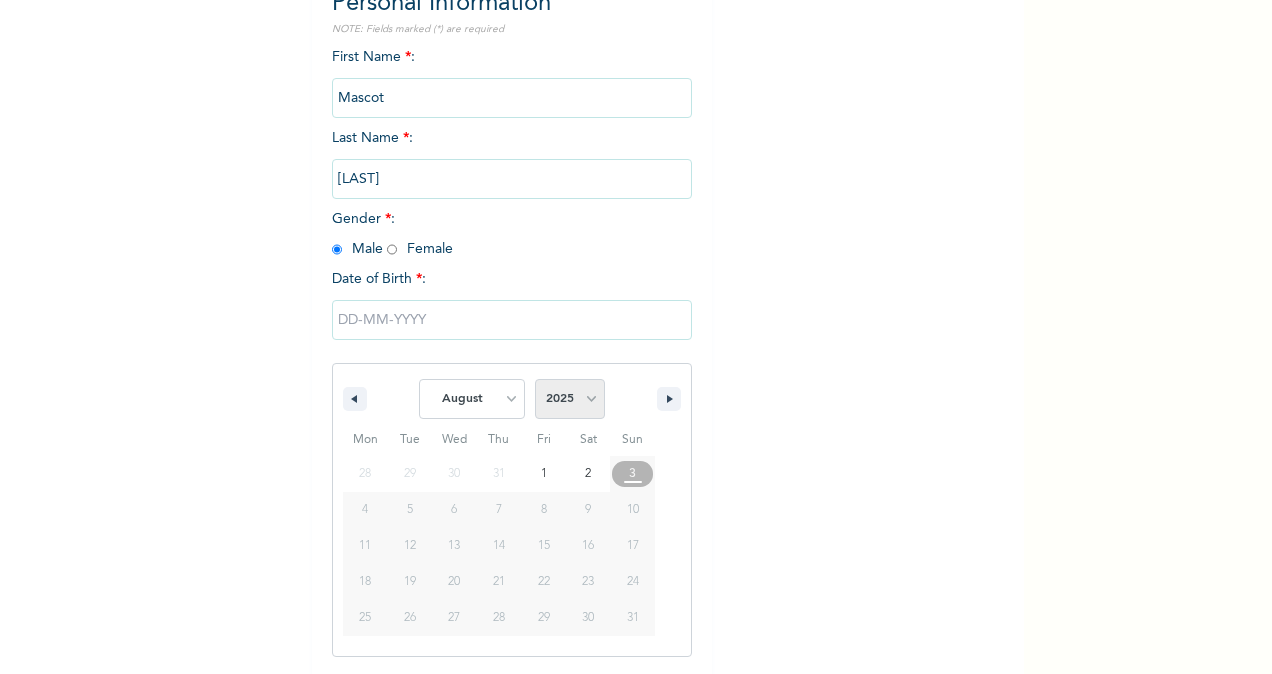 click on "2025 2024 2023 2022 2021 2020 2019 2018 2017 2016 2015 2014 2013 2012 2011 2010 2009 2008 2007 2006 2005 2004 2003 2002 2001 2000 1999 1998 1997 1996 1995 1994 1993 1992 1991 1990 1989 1988 1987 1986 1985 1984 1983 1982 1981 1980 1979 1978 1977 1976 1975 1974 1973 1972 1971 1970 1969 1968 1967 1966 1965 1964 1963 1962 1961 1960" at bounding box center (570, 399) 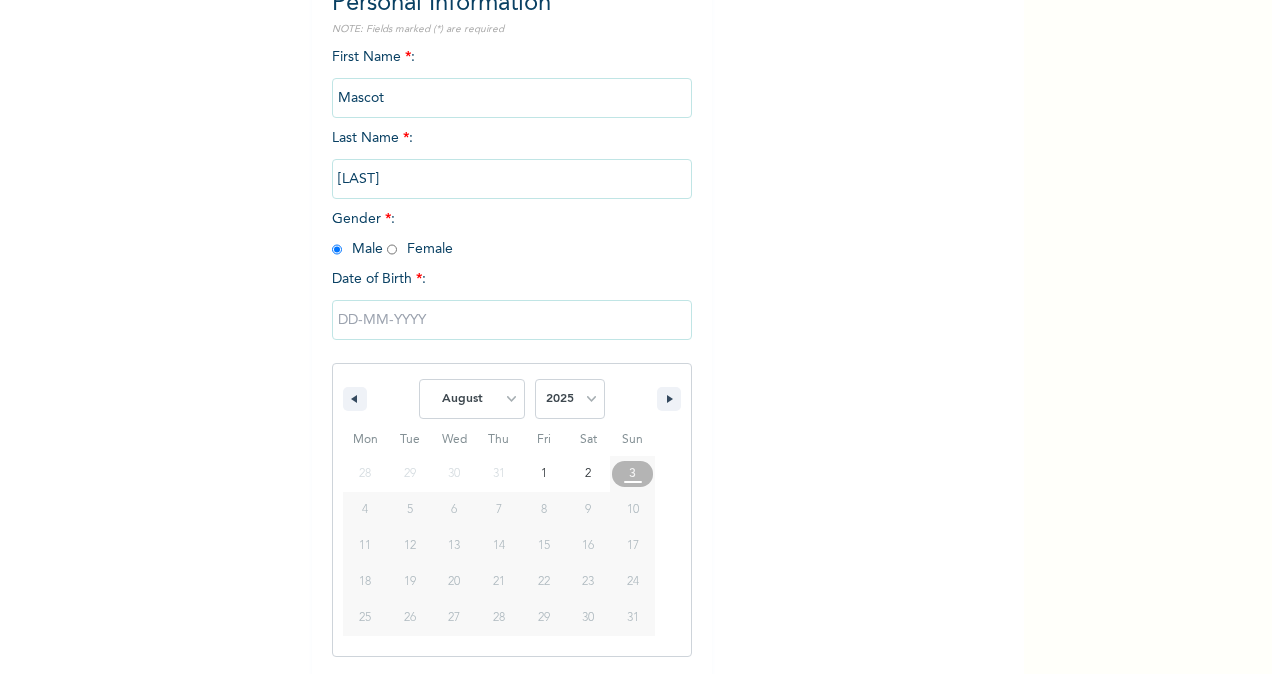 select on "1996" 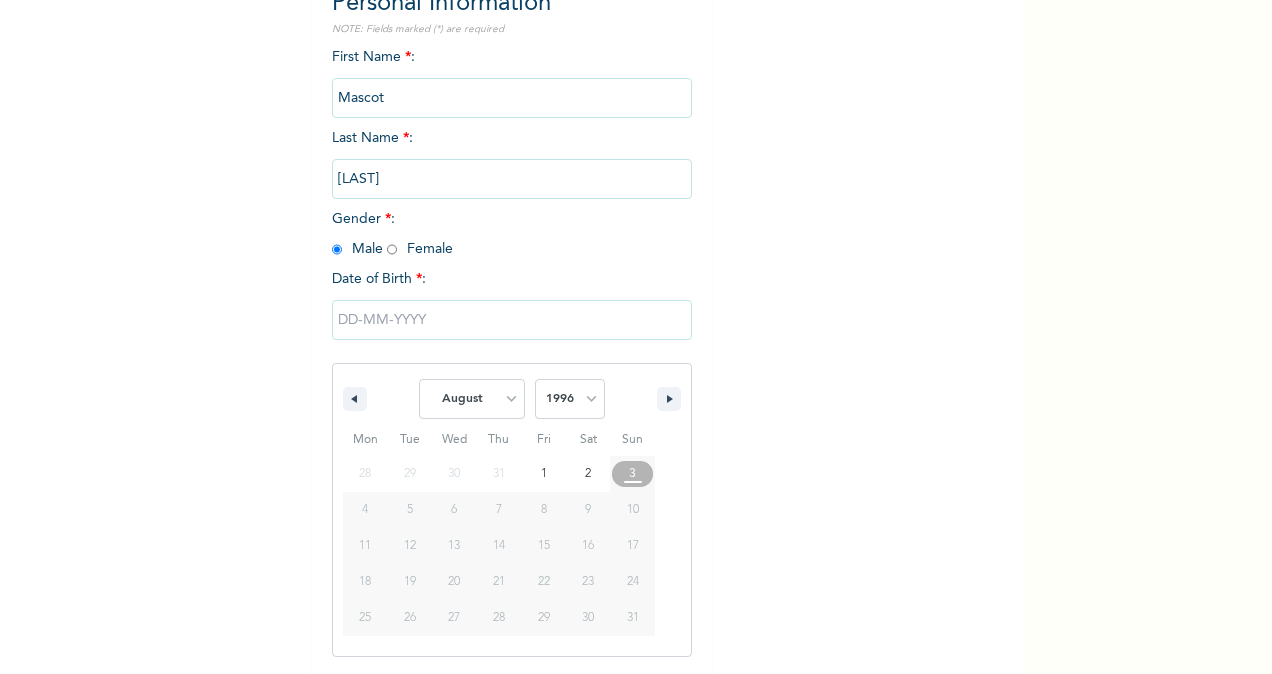 click on "2025 2024 2023 2022 2021 2020 2019 2018 2017 2016 2015 2014 2013 2012 2011 2010 2009 2008 2007 2006 2005 2004 2003 2002 2001 2000 1999 1998 1997 1996 1995 1994 1993 1992 1991 1990 1989 1988 1987 1986 1985 1984 1983 1982 1981 1980 1979 1978 1977 1976 1975 1974 1973 1972 1971 1970 1969 1968 1967 1966 1965 1964 1963 1962 1961 1960" at bounding box center [570, 399] 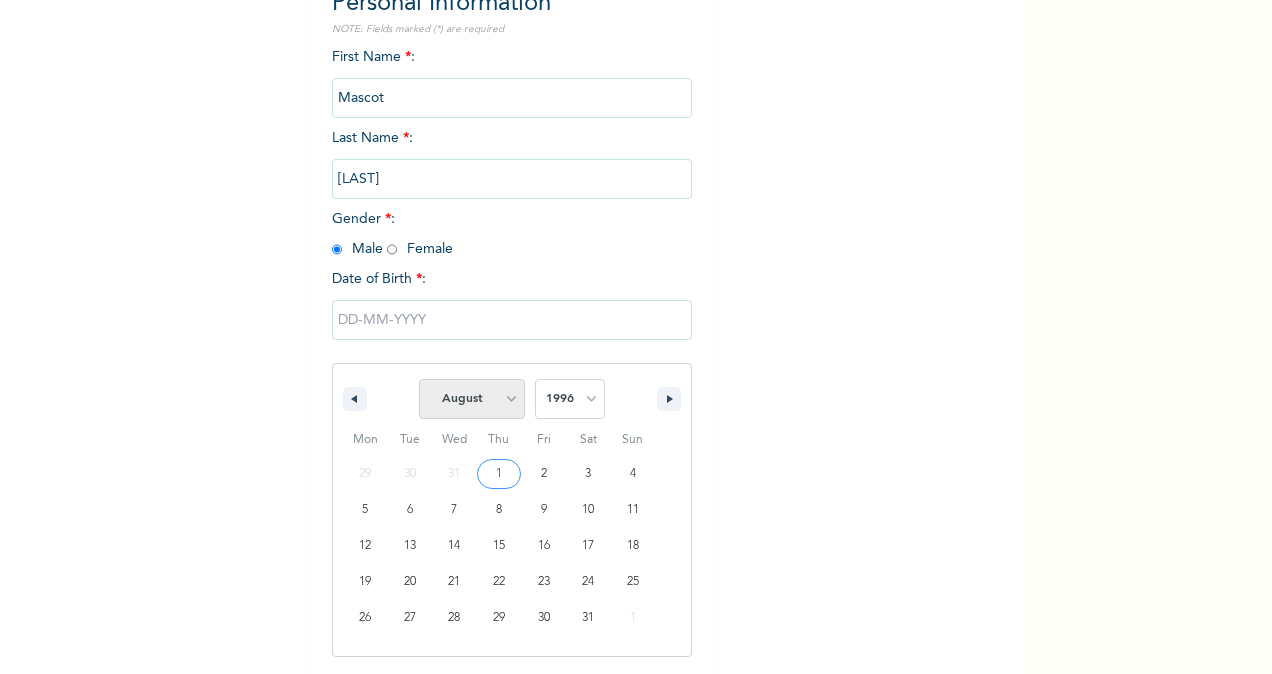 click on "January February March April May June July August September October November December" at bounding box center (472, 399) 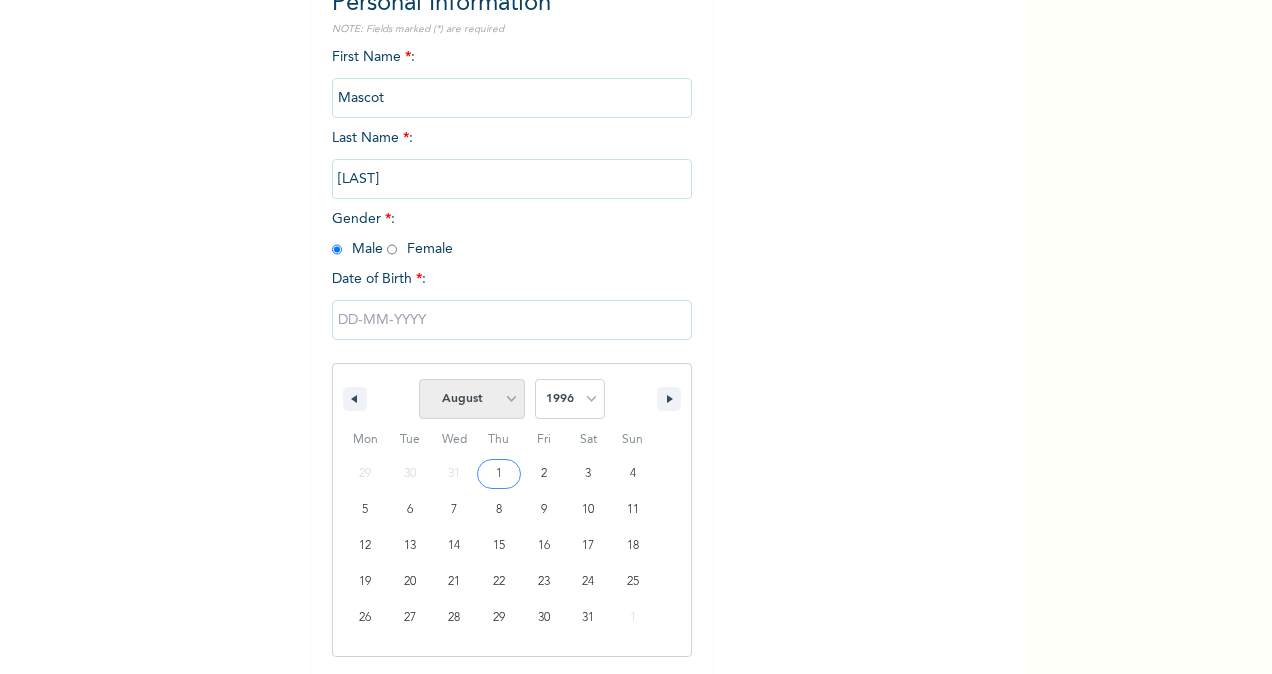 select on "9" 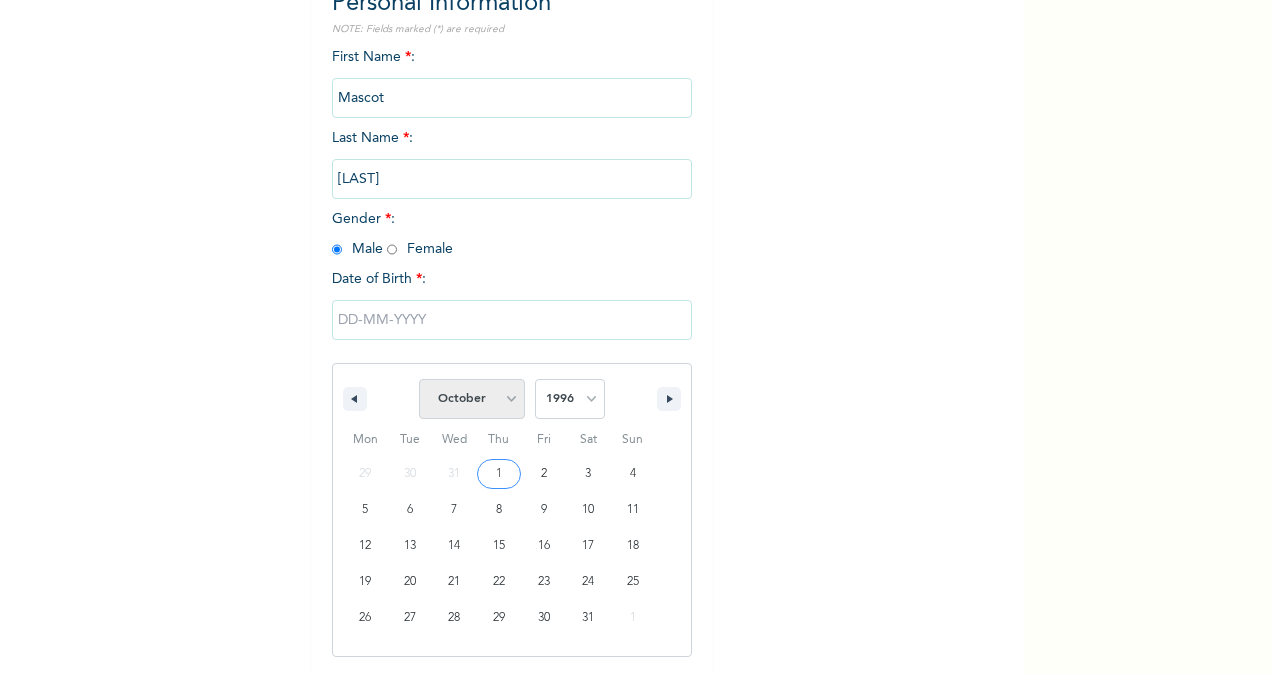 click on "January February March April May June July August September October November December" at bounding box center (472, 399) 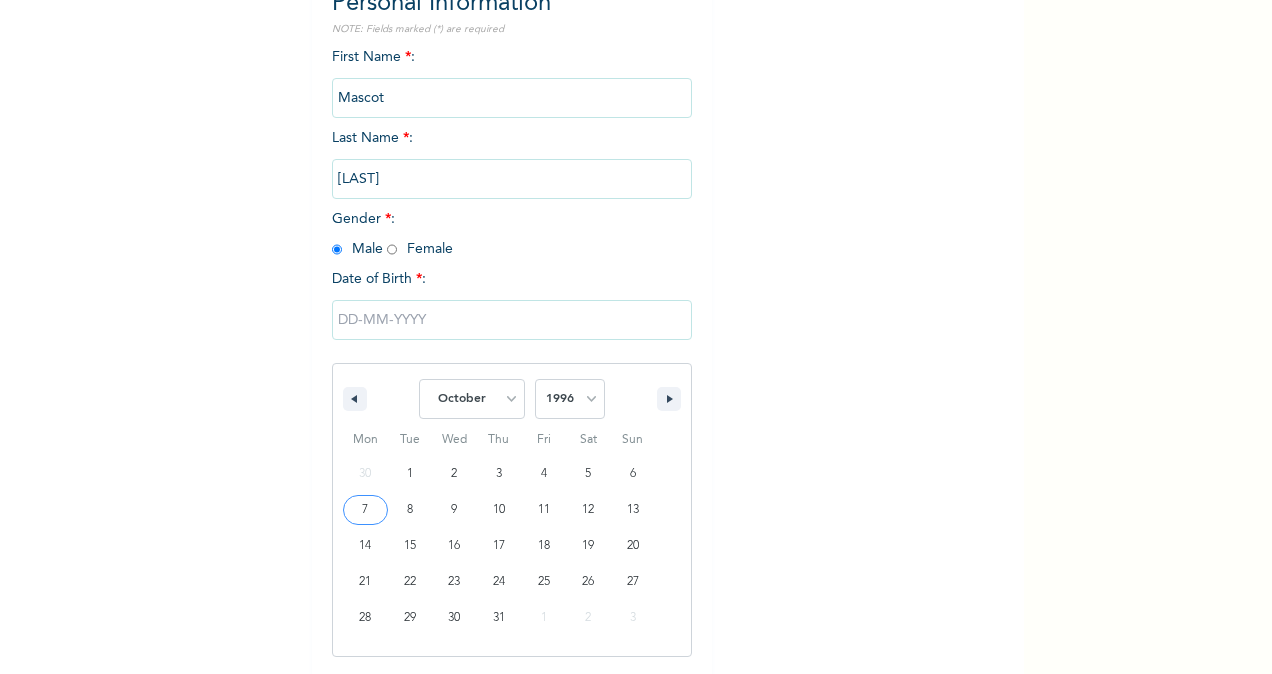type on "10/07/1996" 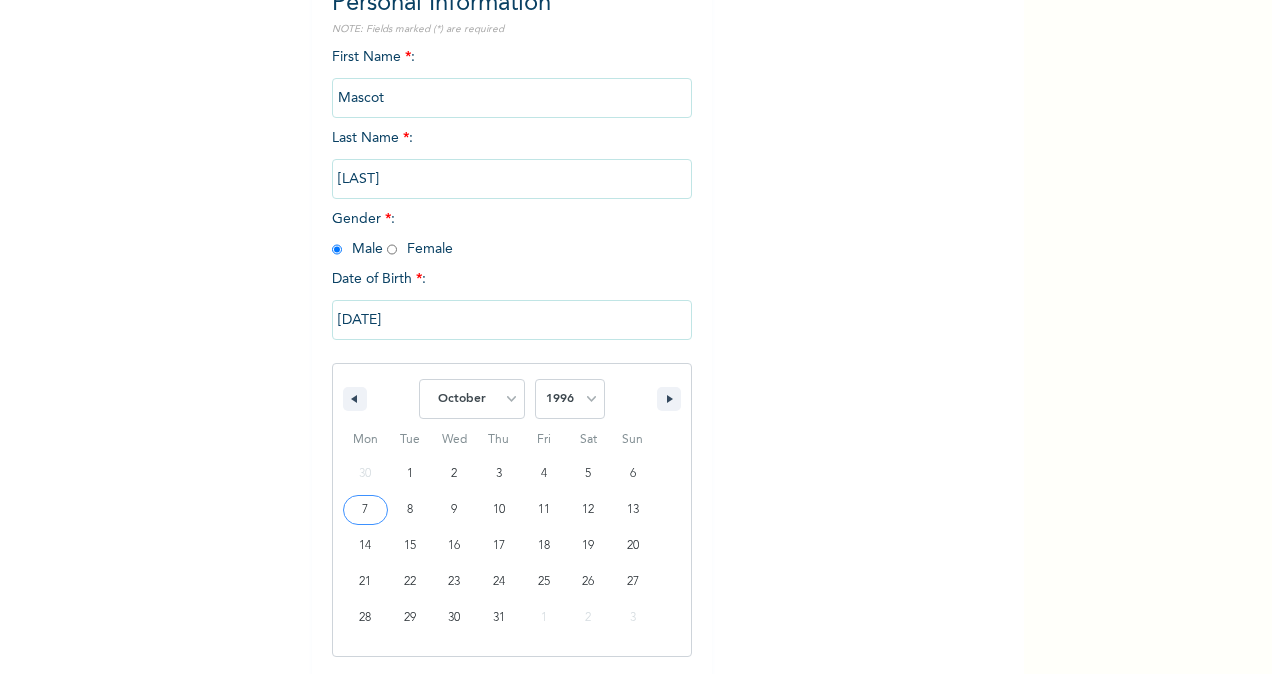 scroll, scrollTop: 32, scrollLeft: 0, axis: vertical 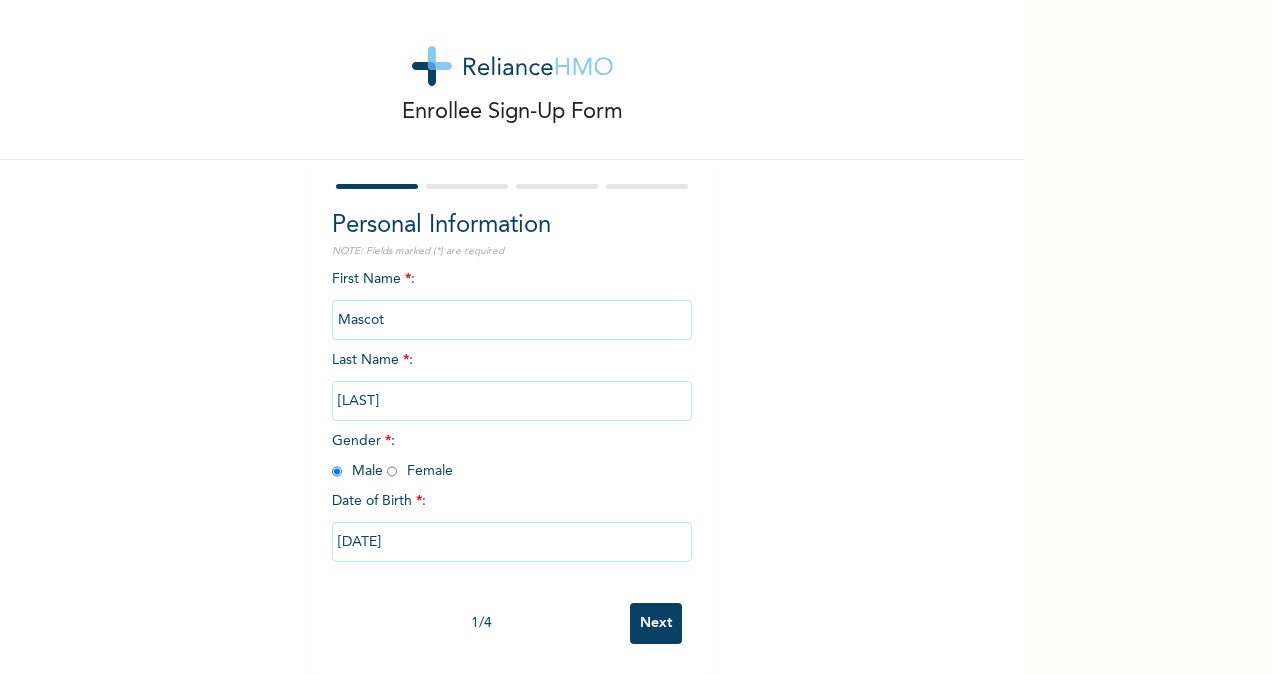 click on "Next" at bounding box center (656, 623) 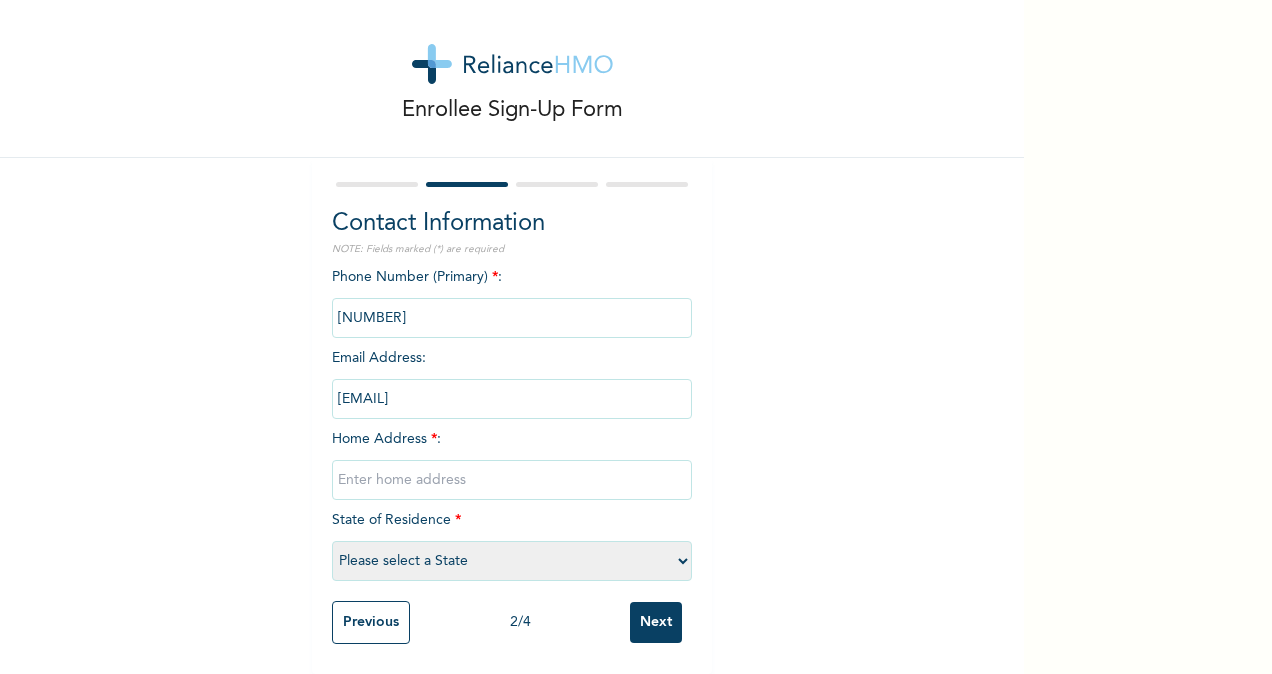 click at bounding box center (512, 318) 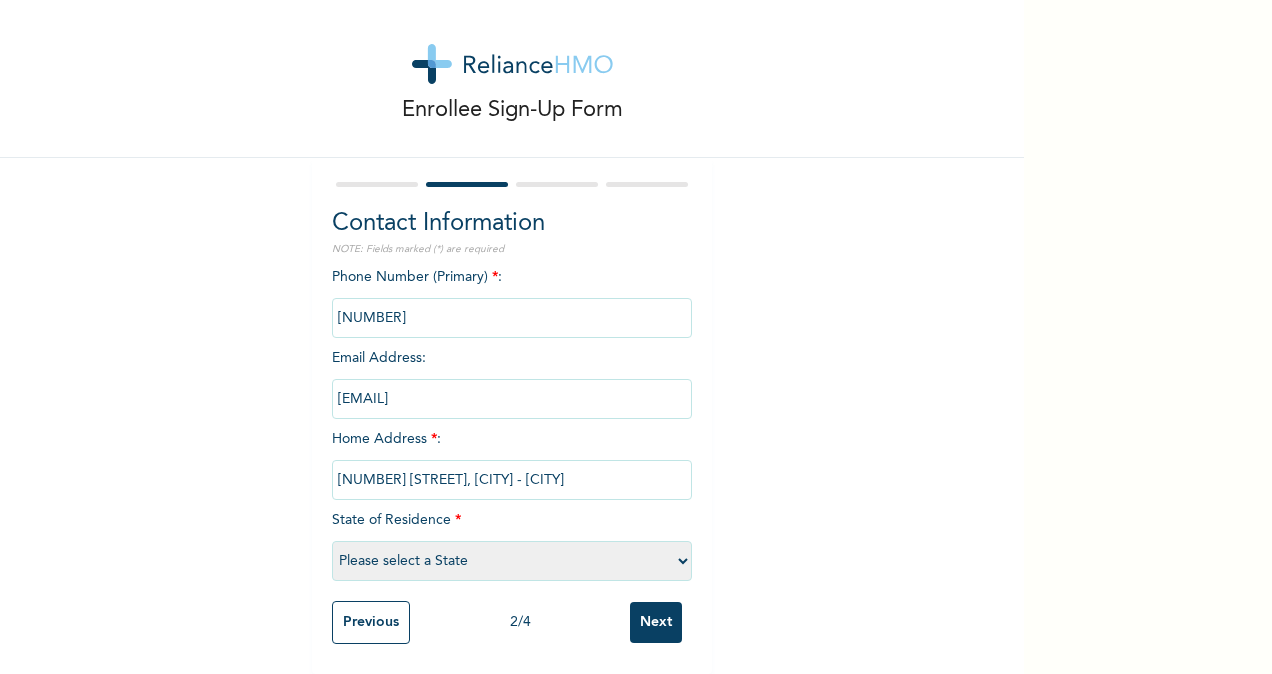 click on "Please select a State Abia Abuja (FCT) Adamawa Akwa Ibom Anambra Bauchi Bayelsa Benue Borno Cross River Delta Ebonyi Edo Ekiti Enugu Gombe Imo Jigawa Kaduna Kano Katsina Kebbi Kogi Kwara Lagos Nasarawa Niger Ogun Ondo Osun Oyo Plateau Rivers Sokoto Taraba Yobe Zamfara" at bounding box center [512, 561] 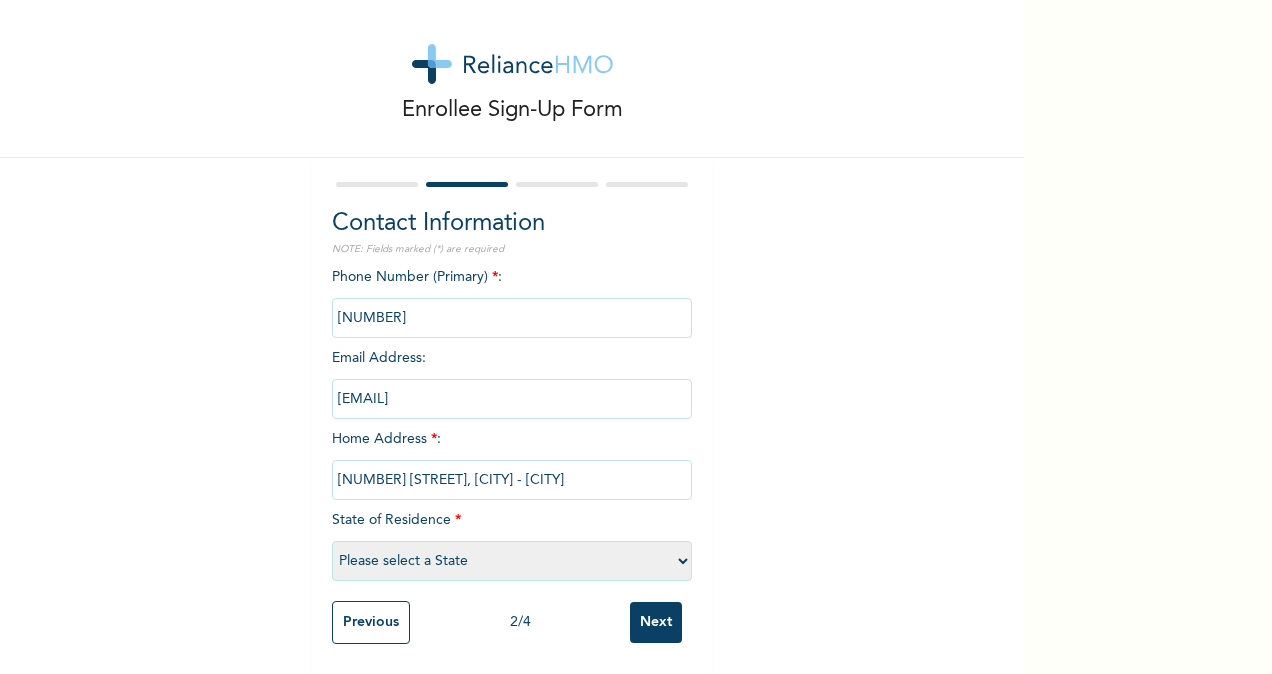 select on "25" 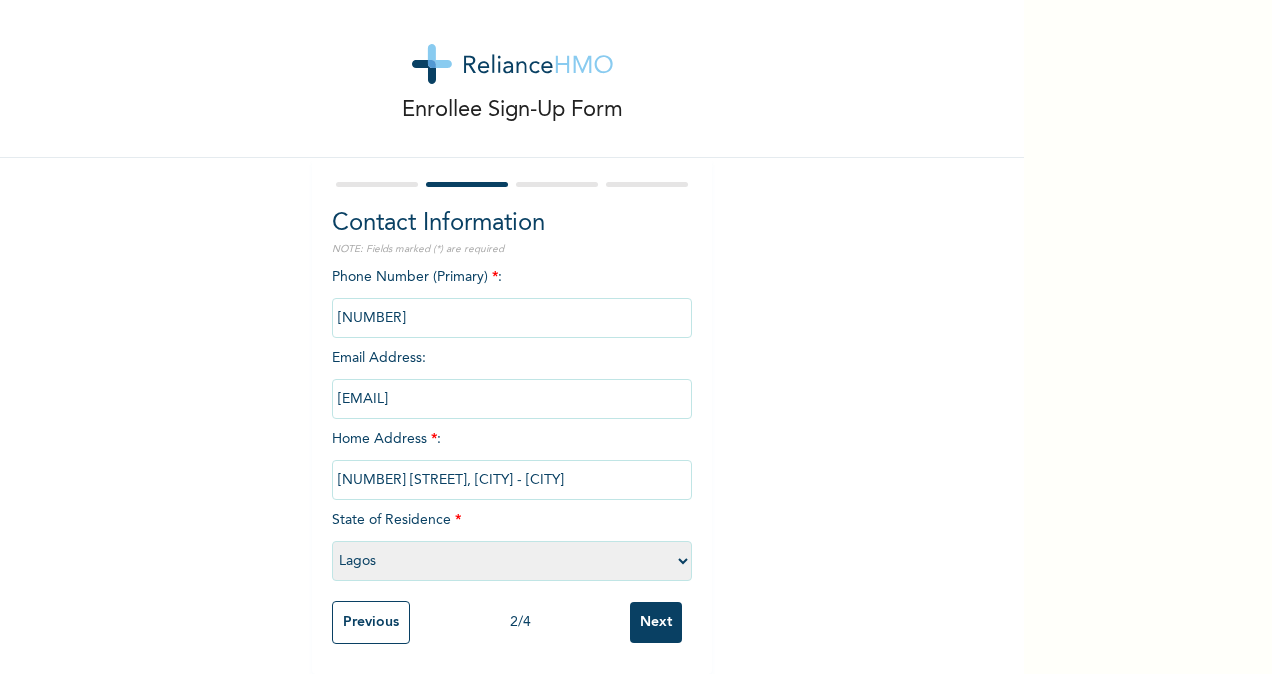click on "Please select a State Abia Abuja (FCT) Adamawa Akwa Ibom Anambra Bauchi Bayelsa Benue Borno Cross River Delta Ebonyi Edo Ekiti Enugu Gombe Imo Jigawa Kaduna Kano Katsina Kebbi Kogi Kwara Lagos Nasarawa Niger Ogun Ondo Osun Oyo Plateau Rivers Sokoto Taraba Yobe Zamfara" at bounding box center (512, 561) 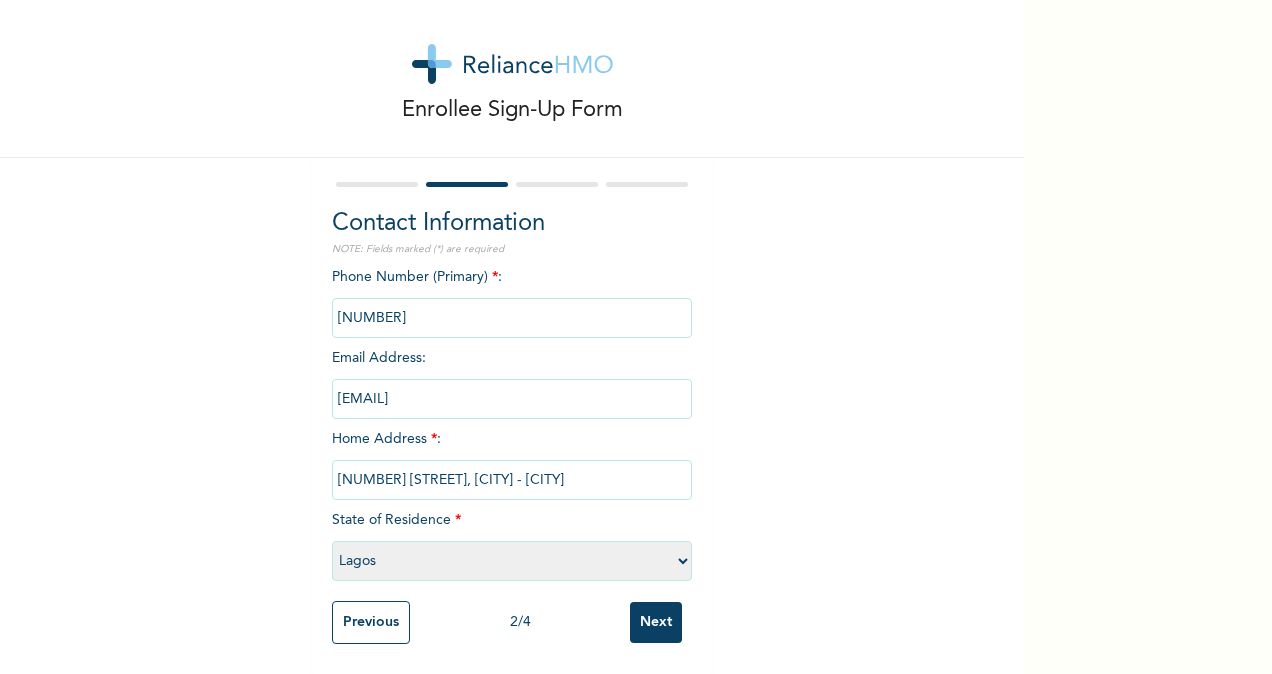 click at bounding box center (512, 318) 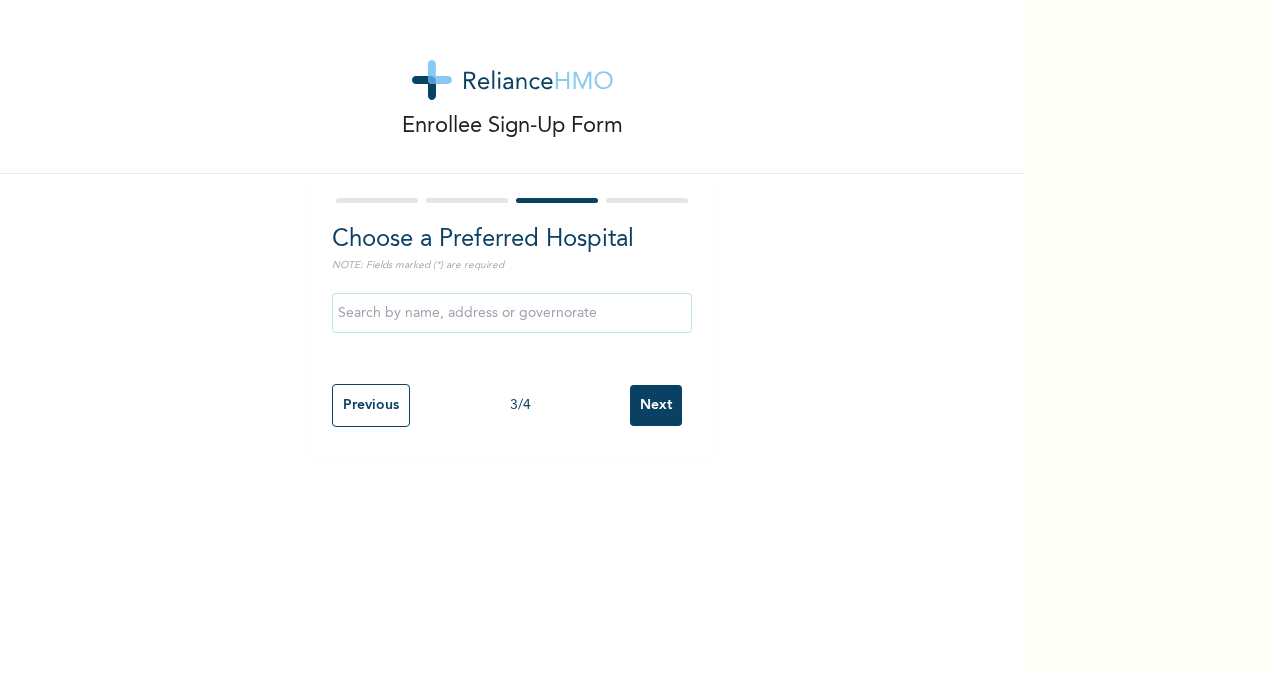 click on "Previous" at bounding box center (371, 405) 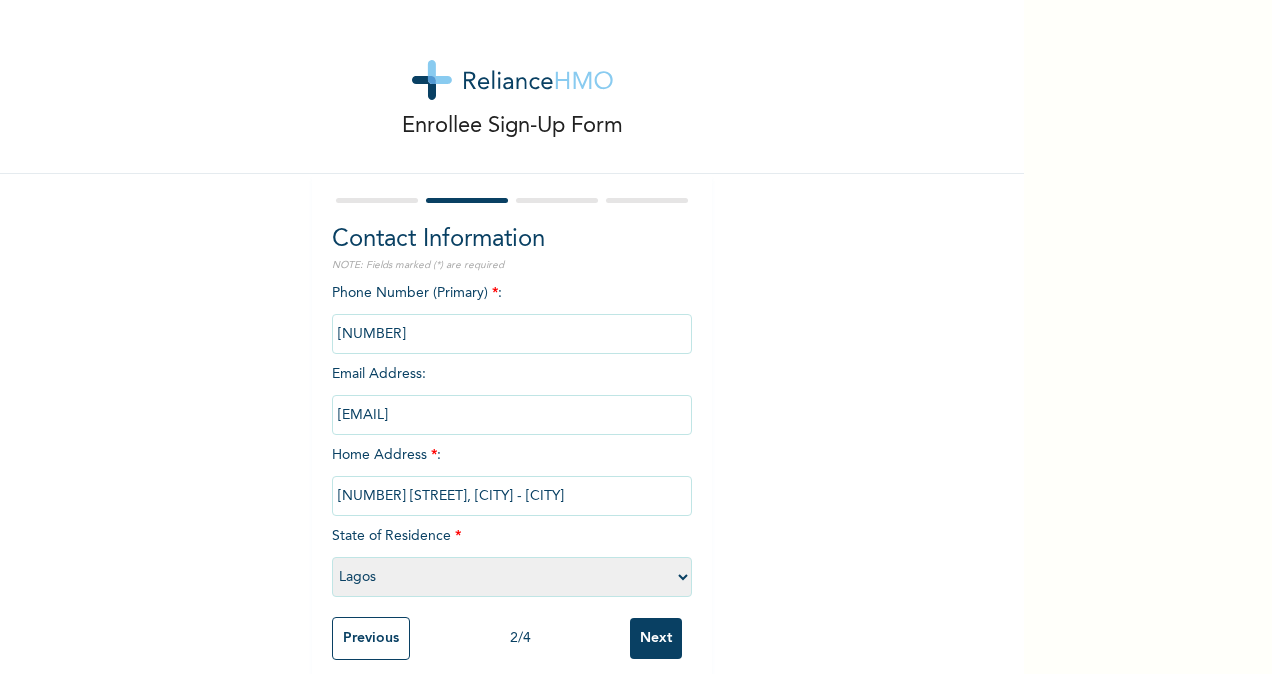 click at bounding box center (512, 334) 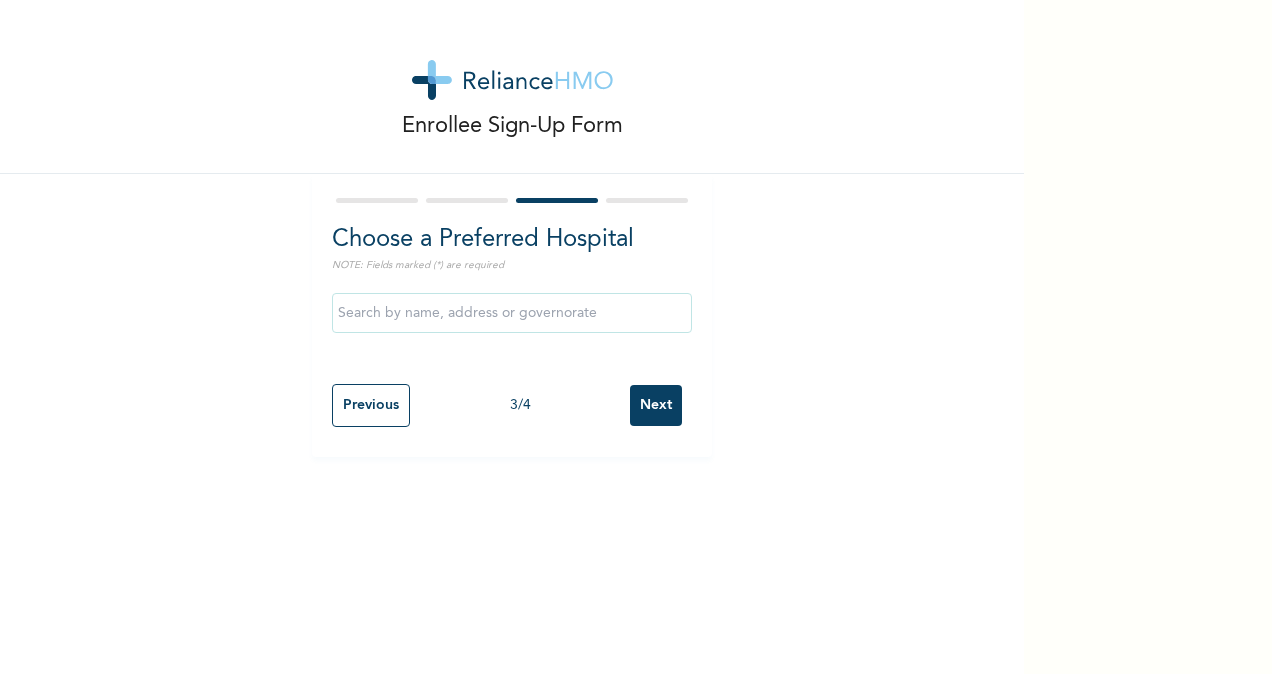 click on "Next" at bounding box center [656, 405] 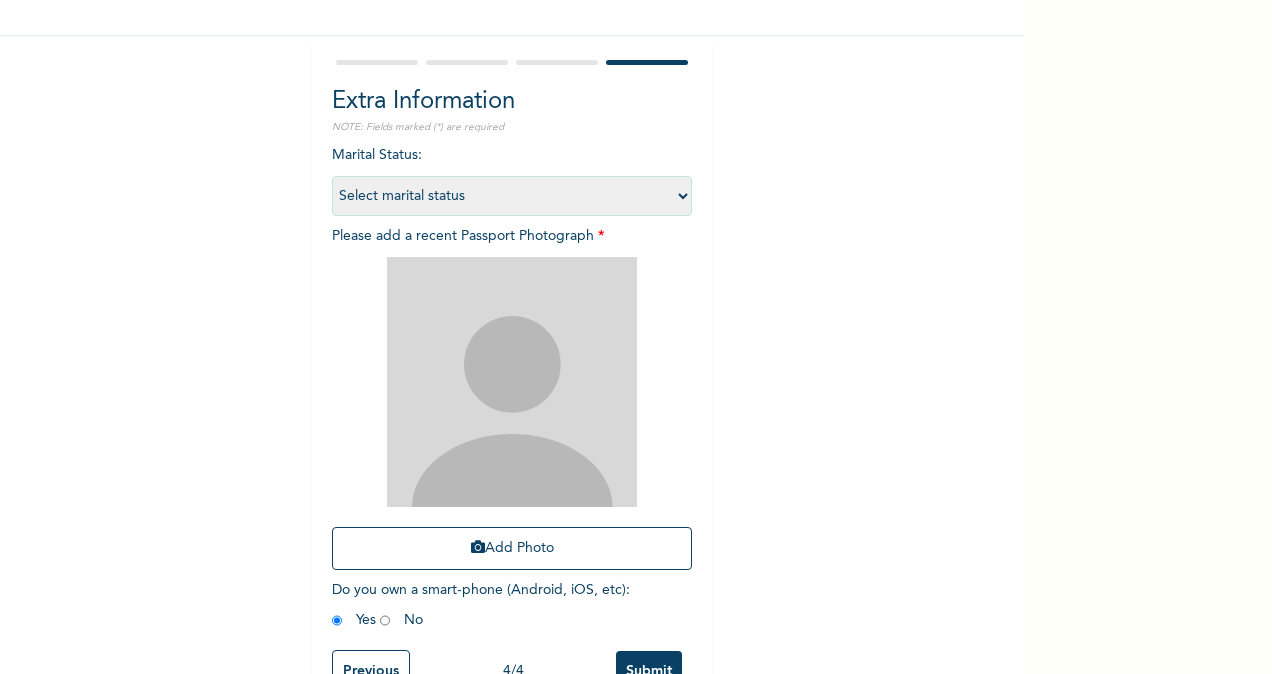 scroll, scrollTop: 139, scrollLeft: 0, axis: vertical 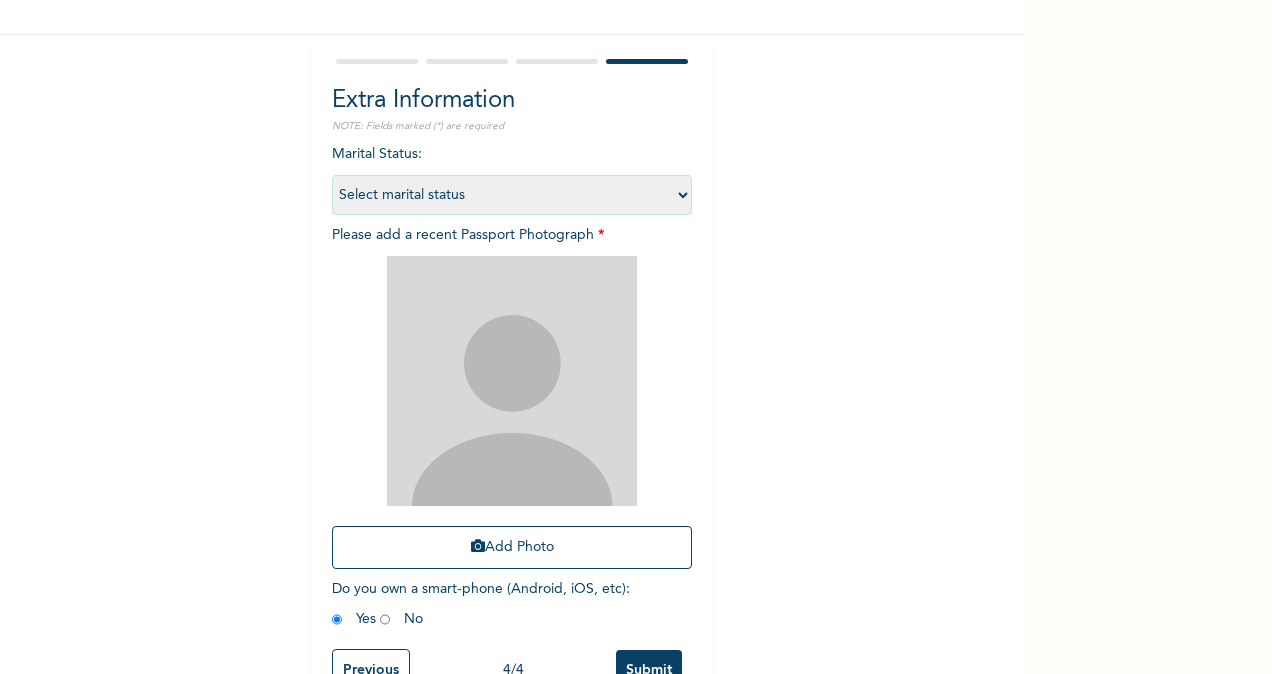 click on "Select marital status Single Married Divorced Widow/Widower" at bounding box center (512, 195) 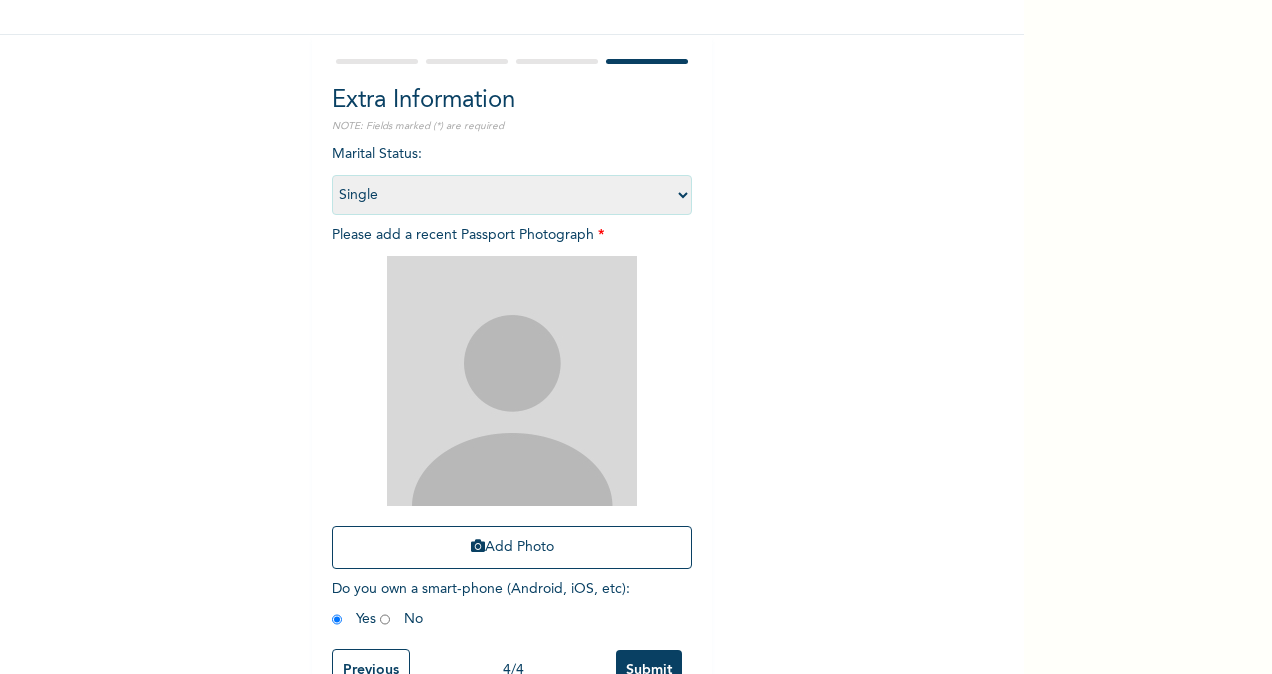 click on "Select marital status Single Married Divorced Widow/Widower" at bounding box center [512, 195] 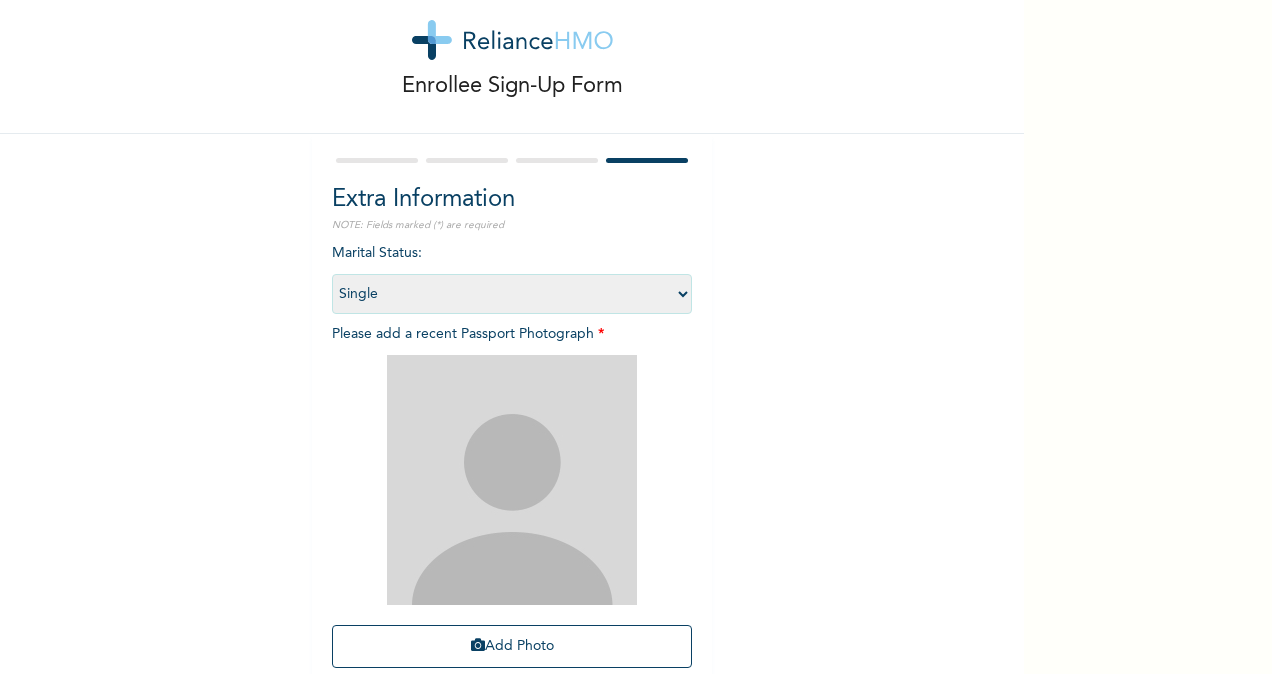 scroll, scrollTop: 0, scrollLeft: 0, axis: both 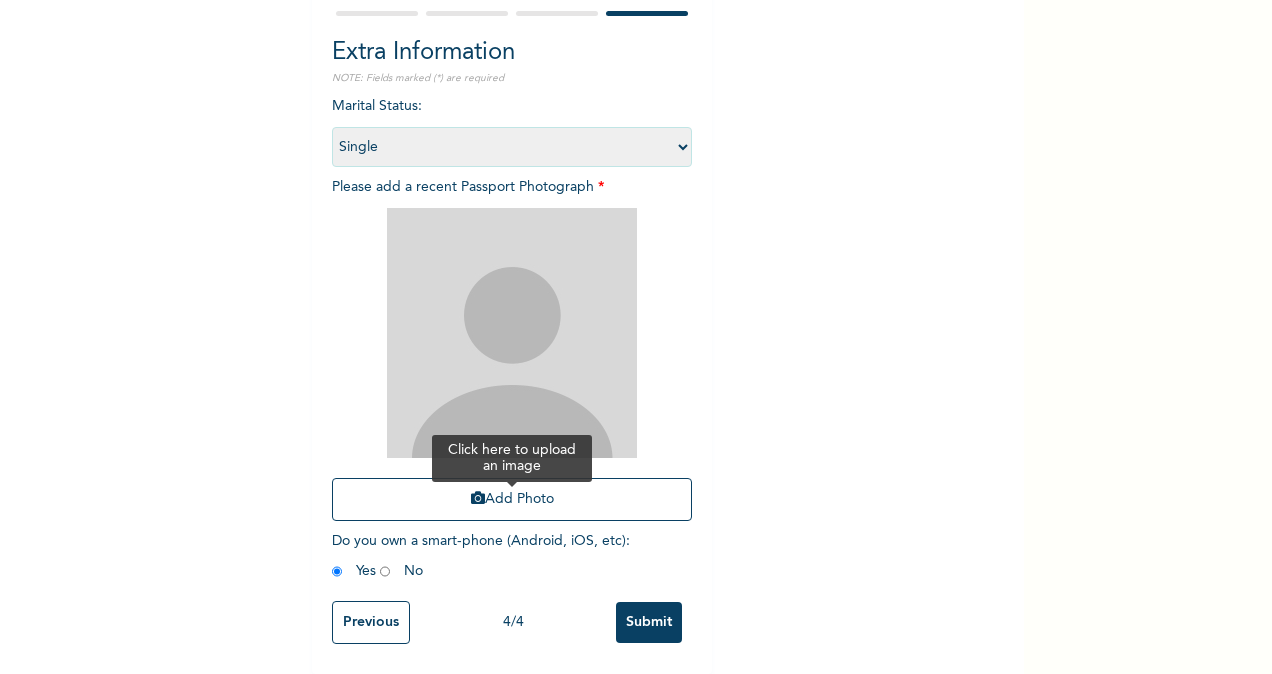 click on "Add Photo" at bounding box center (512, 499) 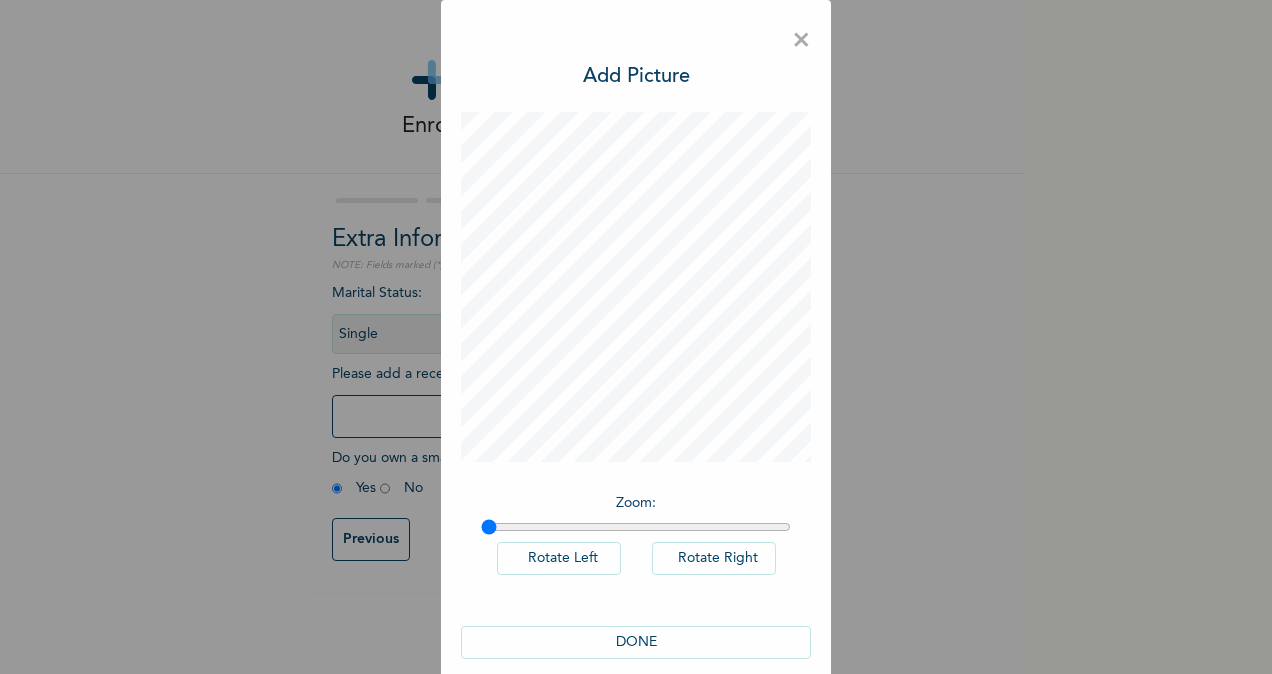 drag, startPoint x: 483, startPoint y: 528, endPoint x: 356, endPoint y: 558, distance: 130.49521 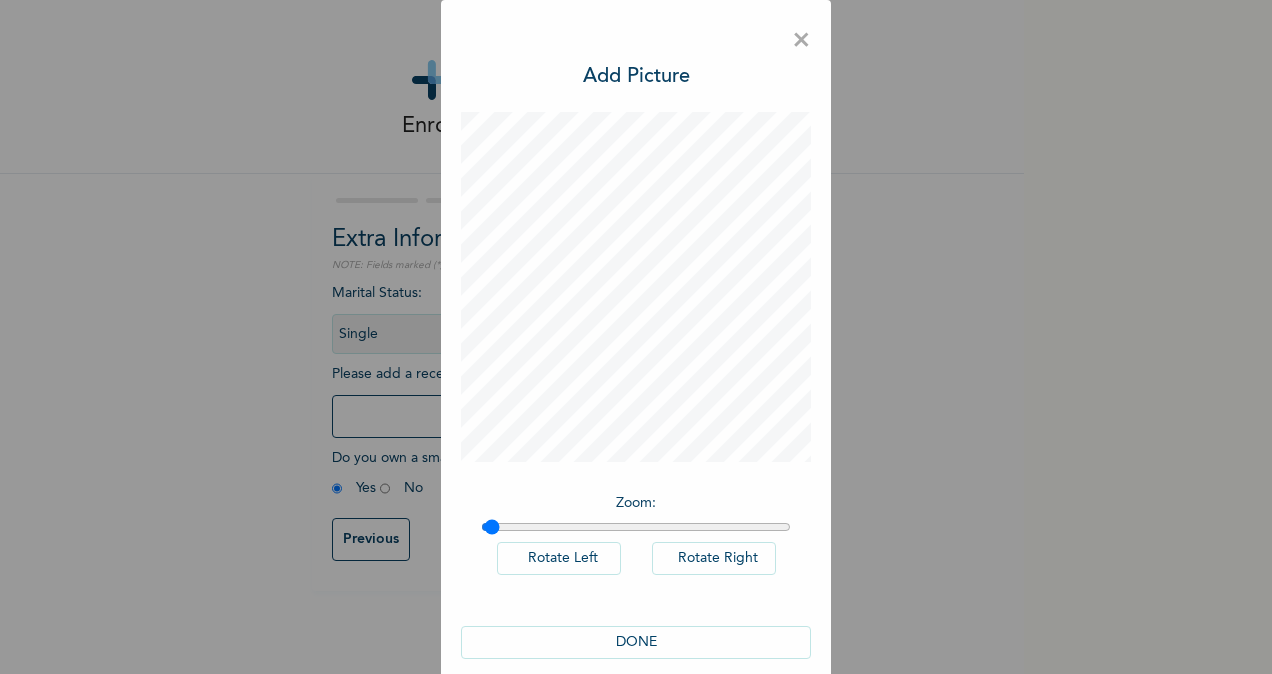 type on "1" 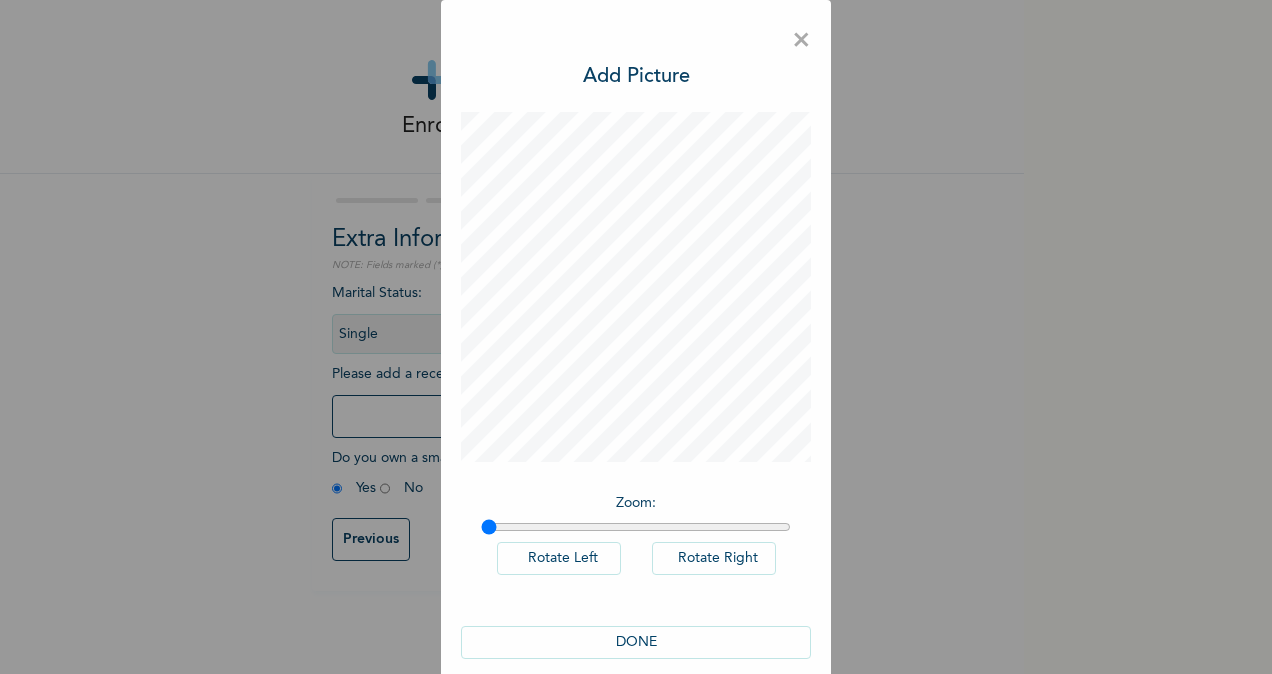 click on "DONE" at bounding box center (636, 642) 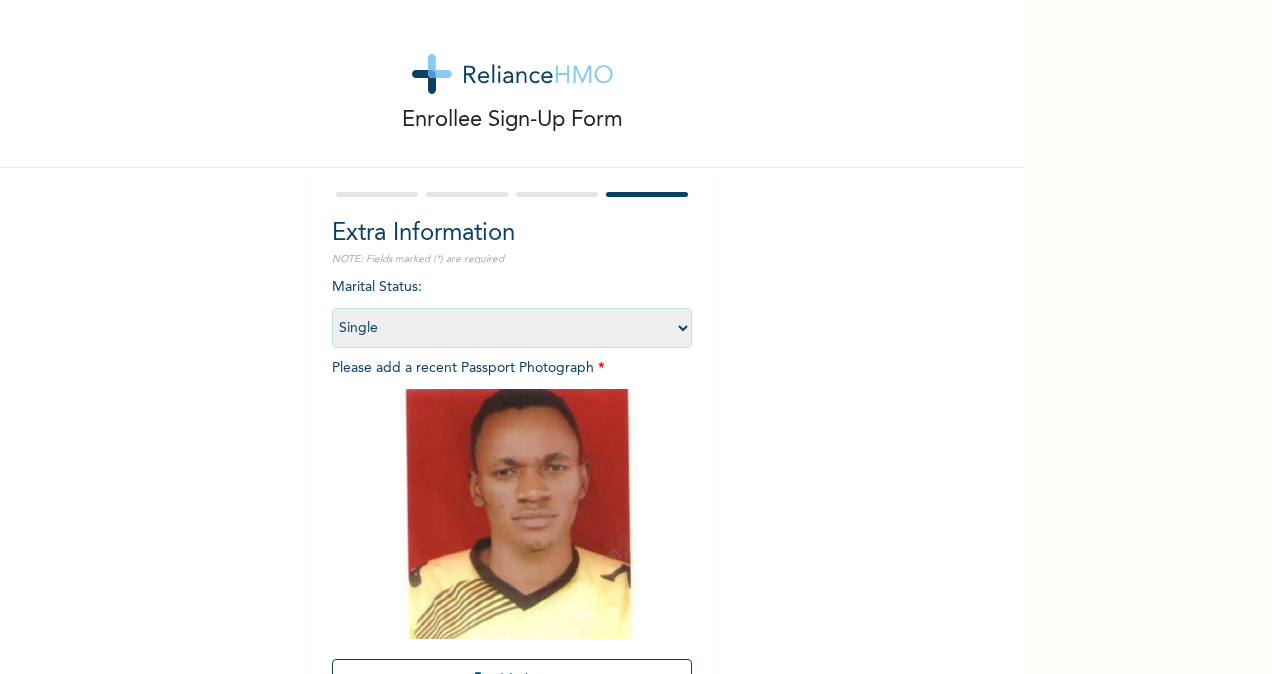 scroll, scrollTop: 2, scrollLeft: 0, axis: vertical 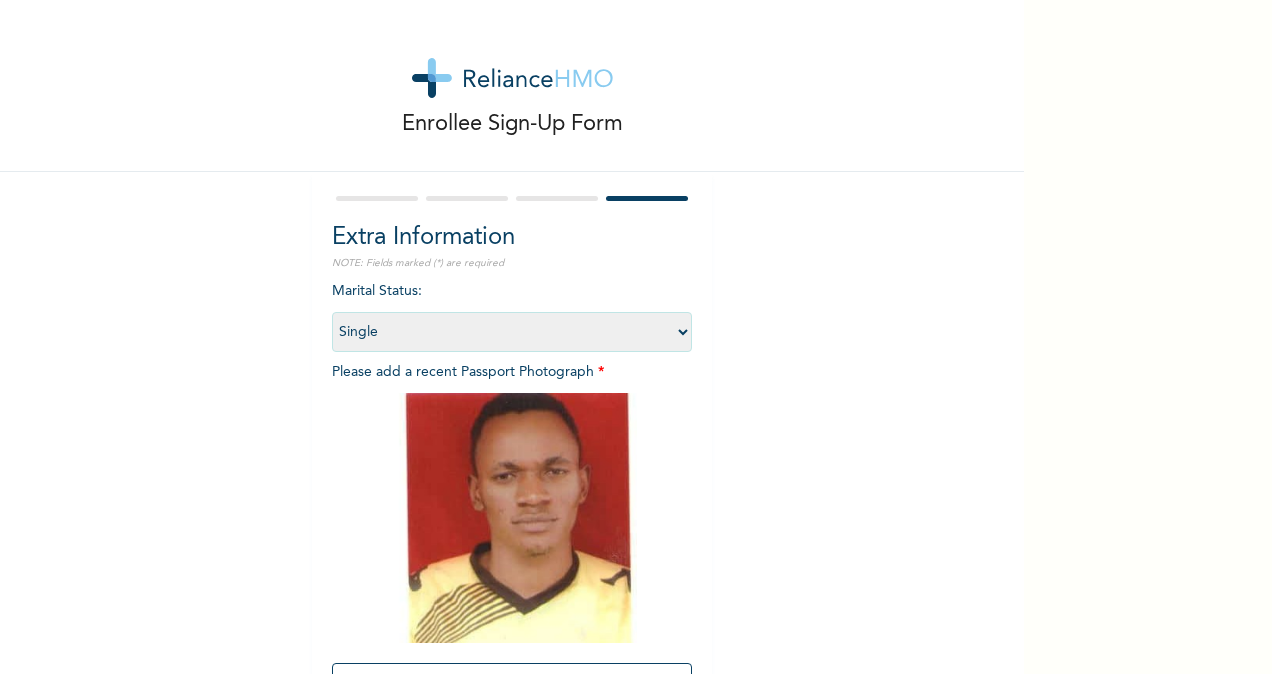 click on "Enrollee Sign-Up Form Extra Information NOTE: Fields marked (*) are required Marital Status : Select marital status Single Married Divorced Widow/Widower Please add a recent Passport Photograph   *  Add Photo Do you own a smart-phone (Android, iOS, etc) :      Yes        No Previous 4  / 4 Submit" at bounding box center [512, 428] 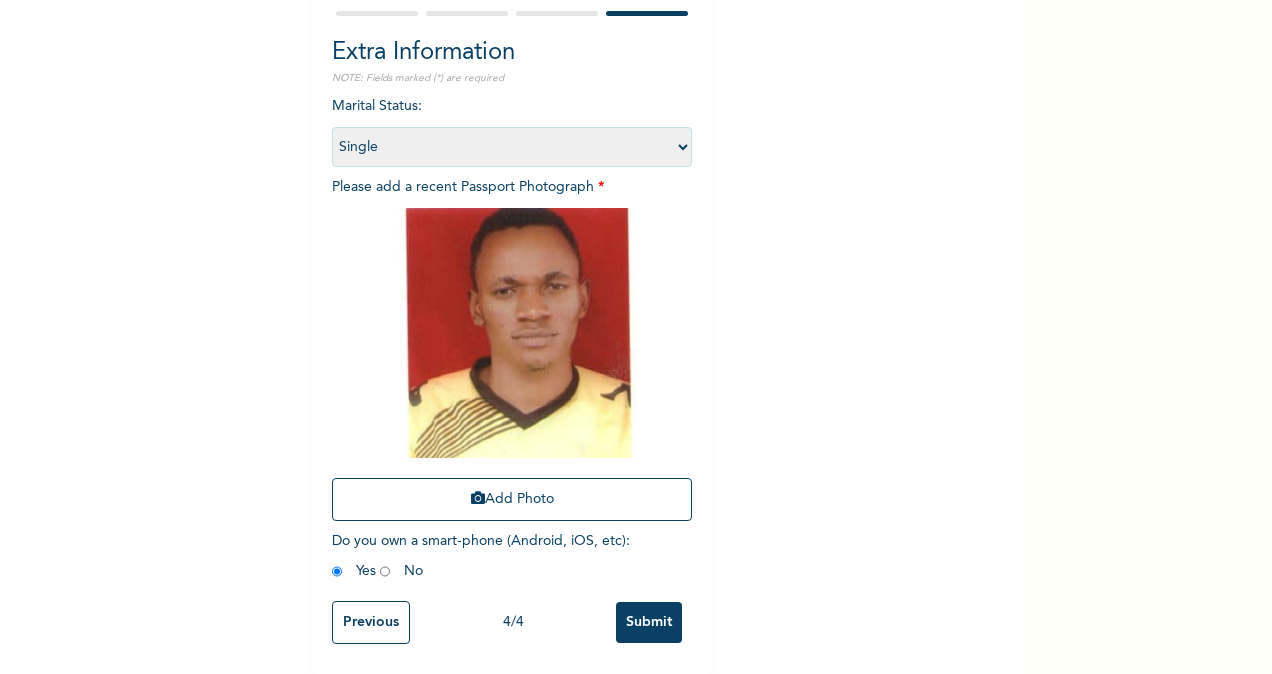 click on "Submit" at bounding box center (649, 622) 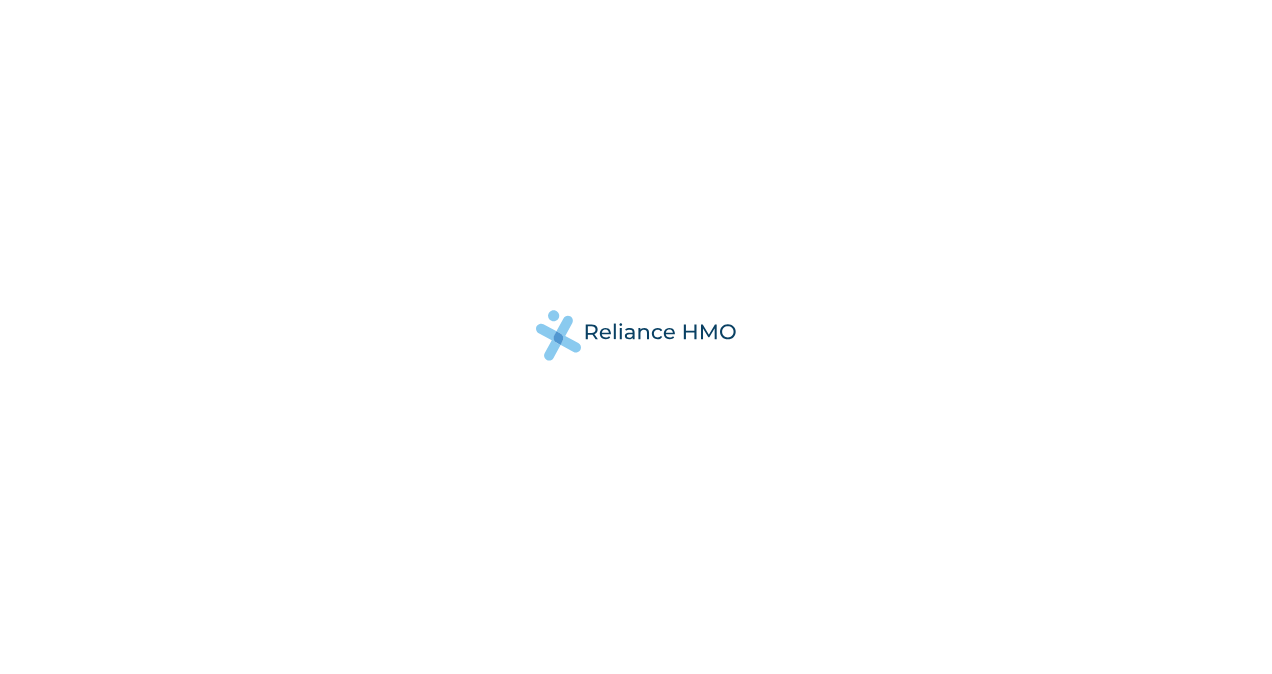 scroll, scrollTop: 0, scrollLeft: 0, axis: both 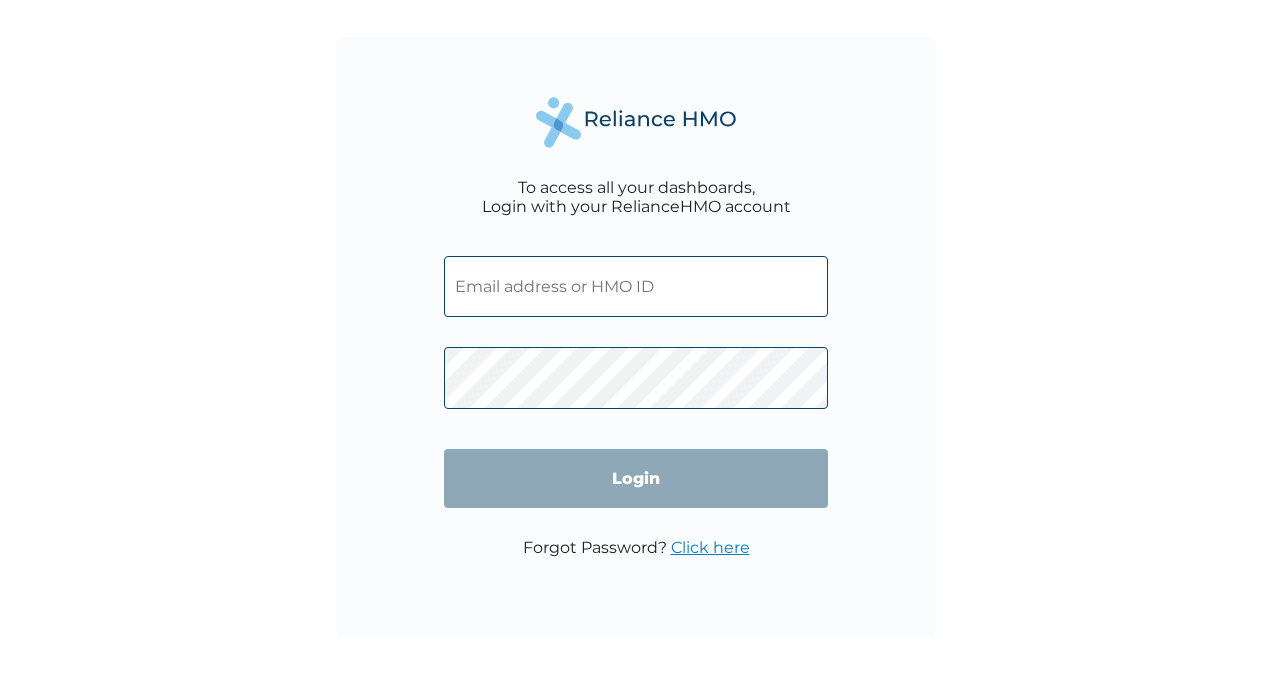 click at bounding box center (636, 286) 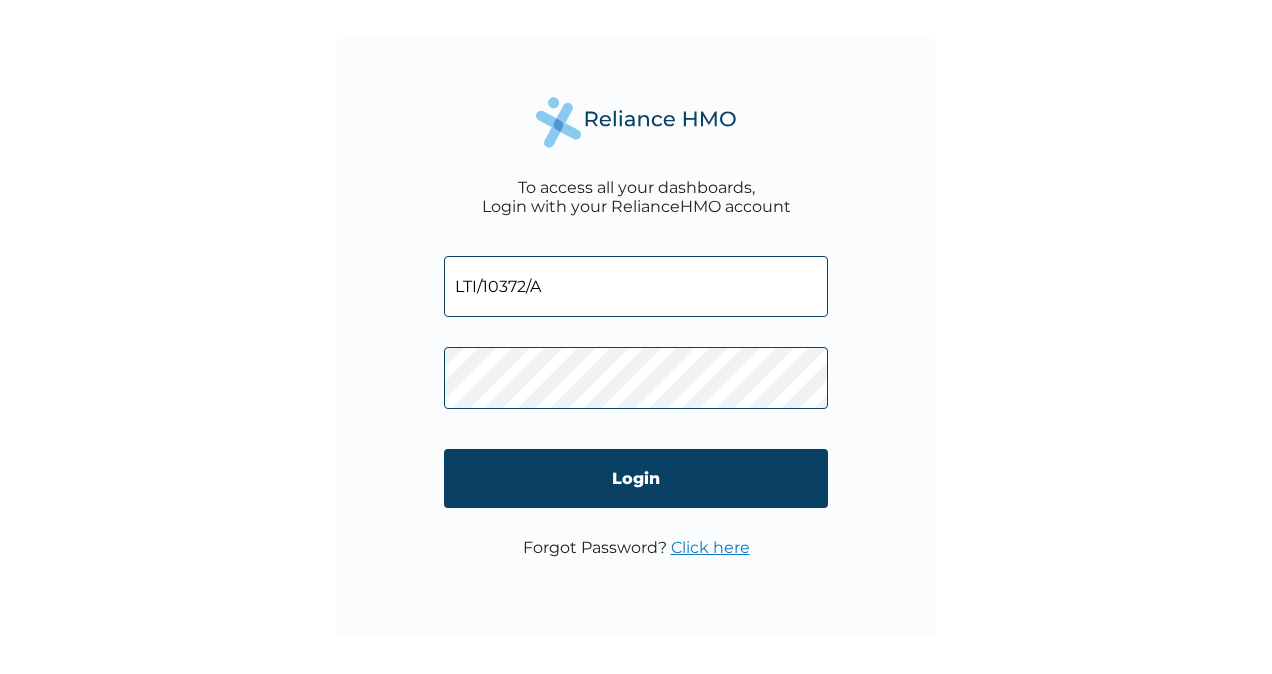 type on "LTI/10372/A" 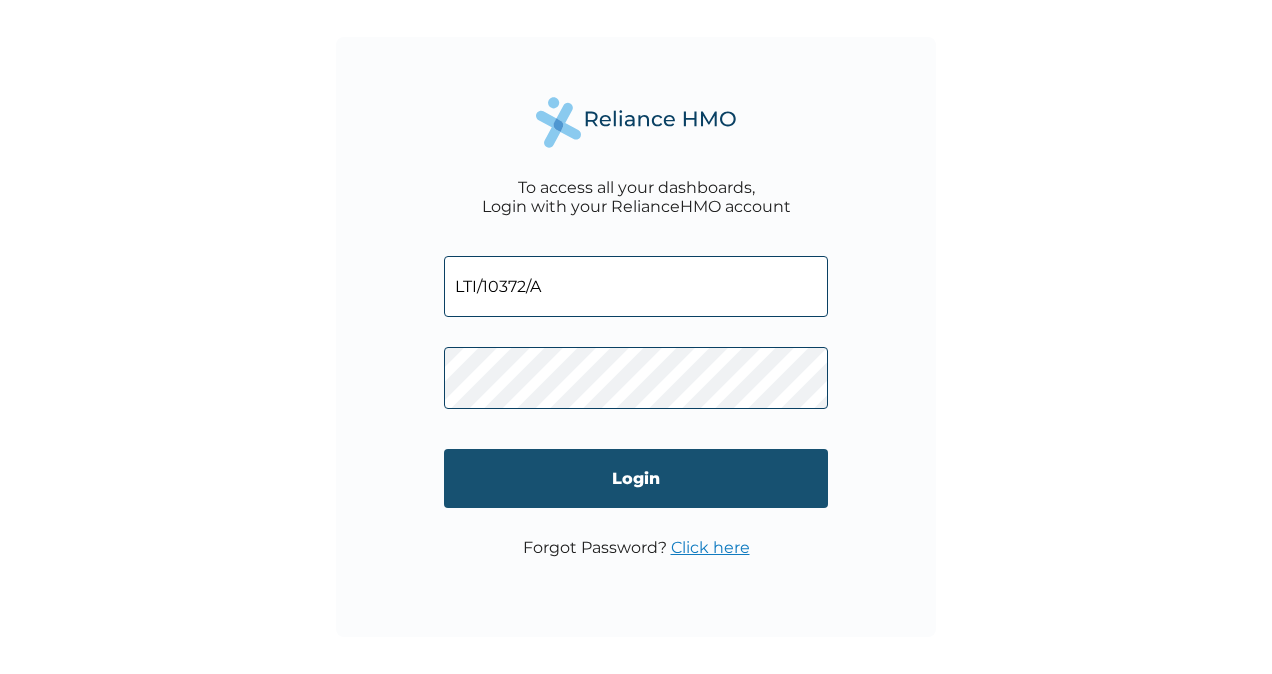 click on "Login" at bounding box center [636, 478] 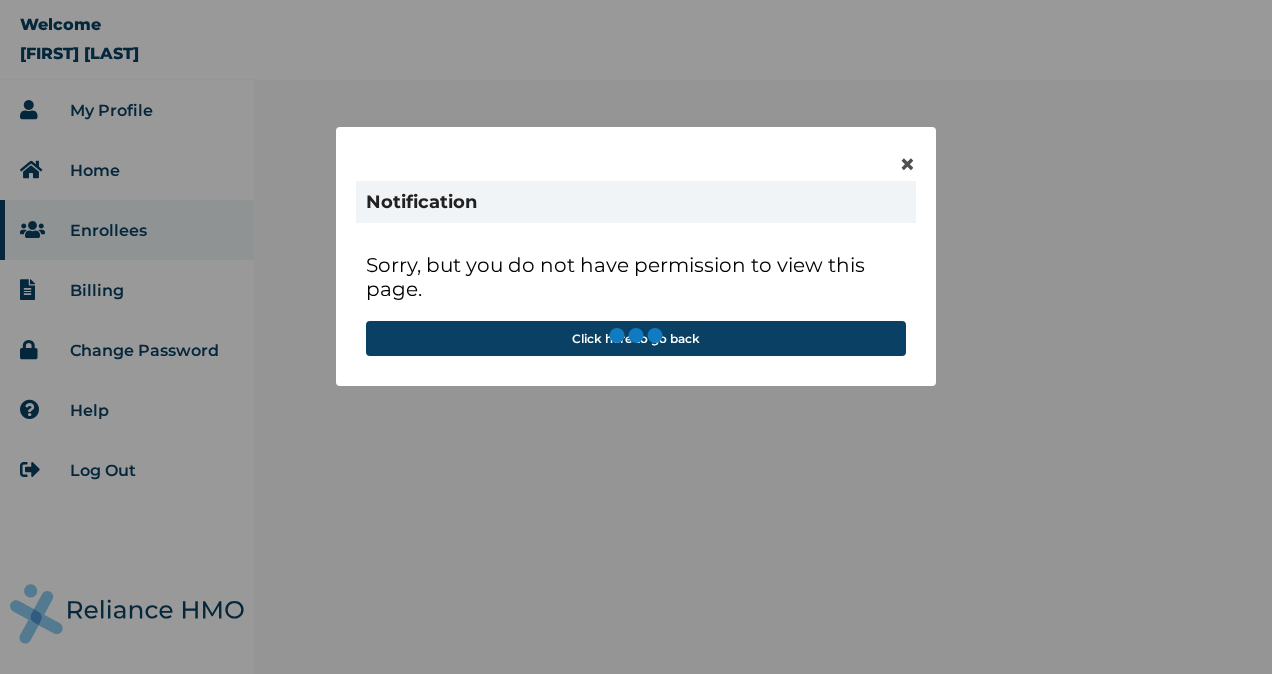 scroll, scrollTop: 0, scrollLeft: 0, axis: both 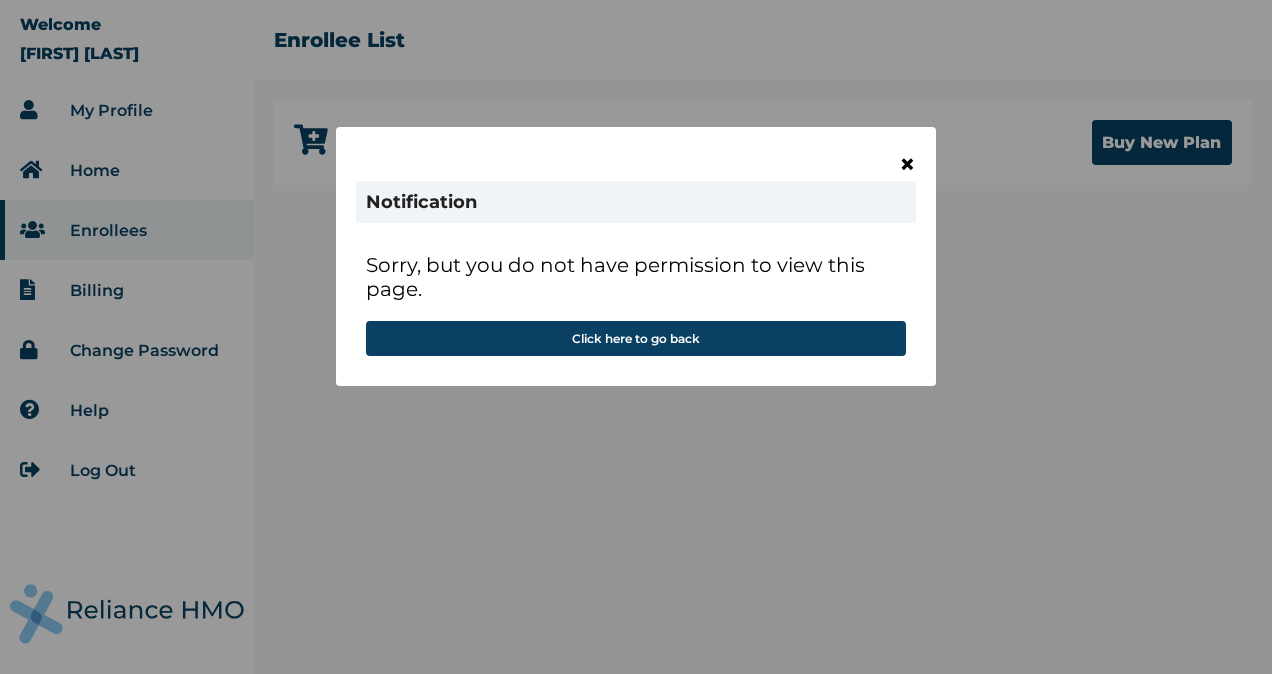 click on "×" at bounding box center [907, 164] 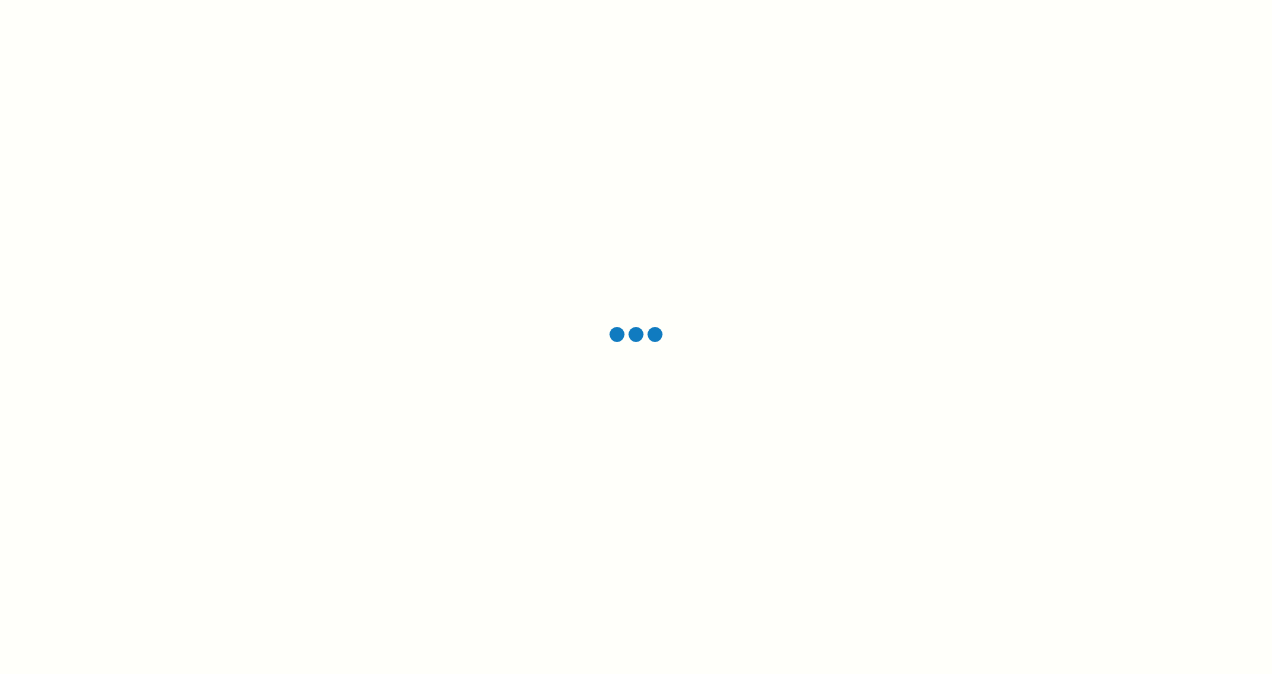 scroll, scrollTop: 0, scrollLeft: 0, axis: both 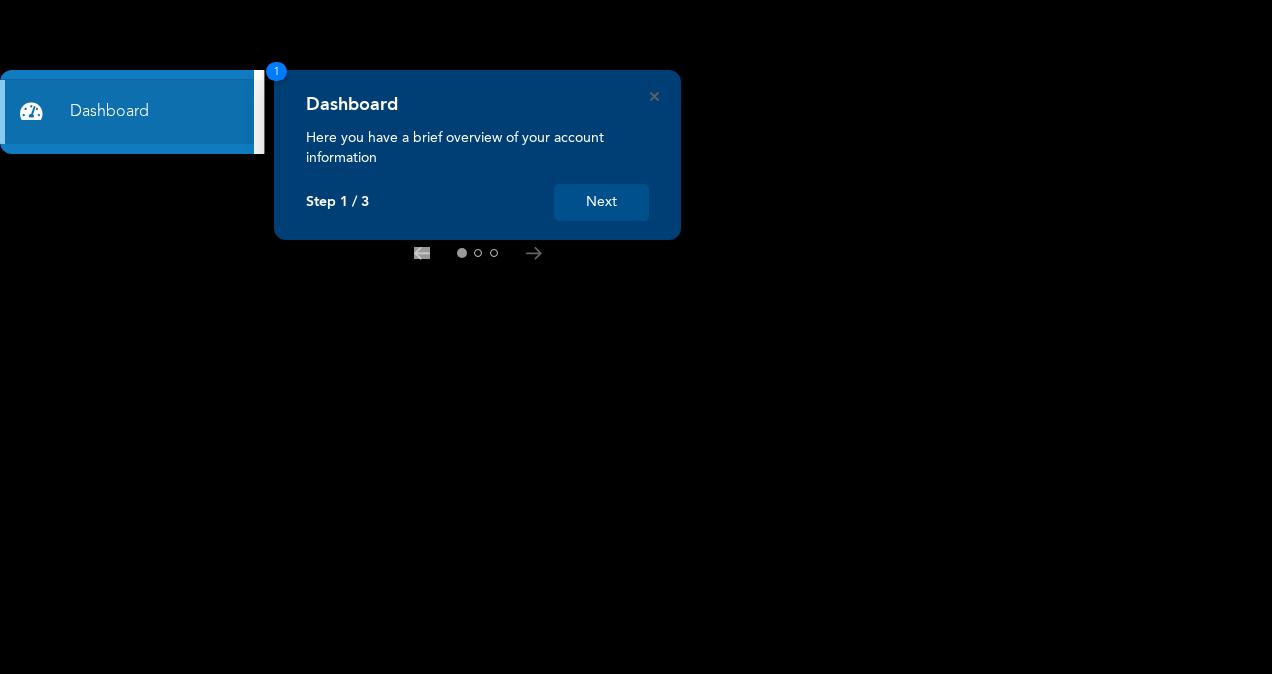 click on "Next" at bounding box center (601, 202) 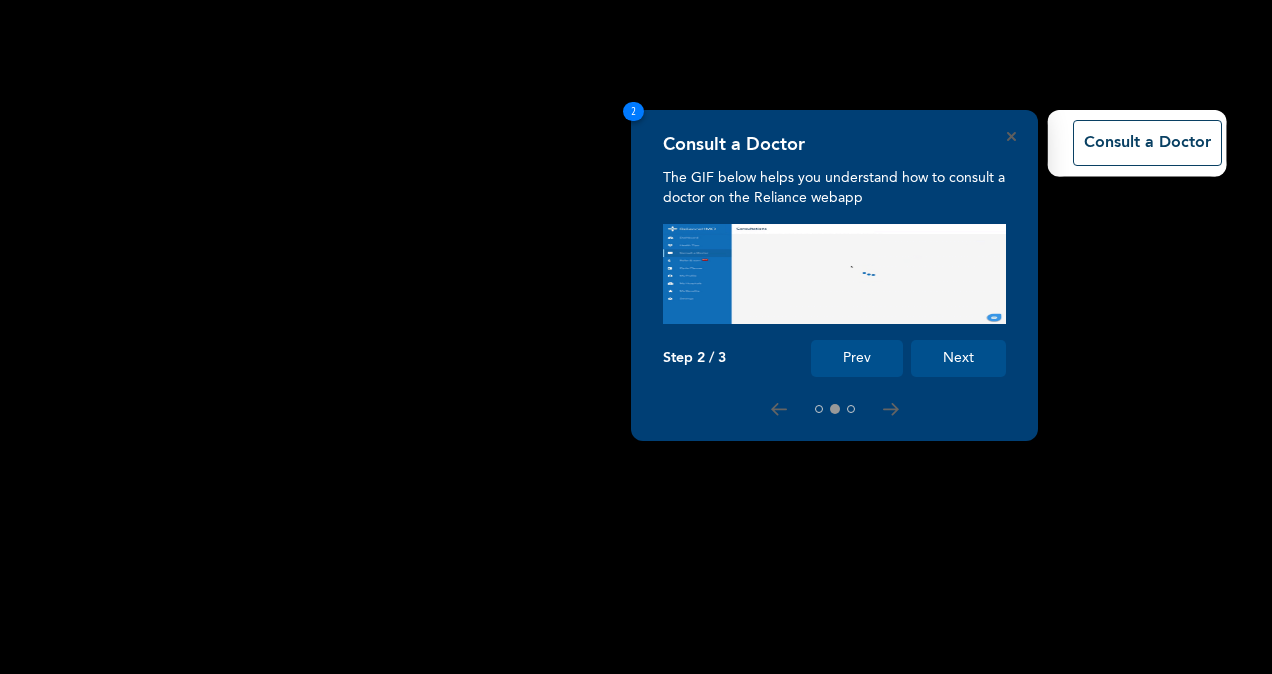 click on "Next" at bounding box center (958, 358) 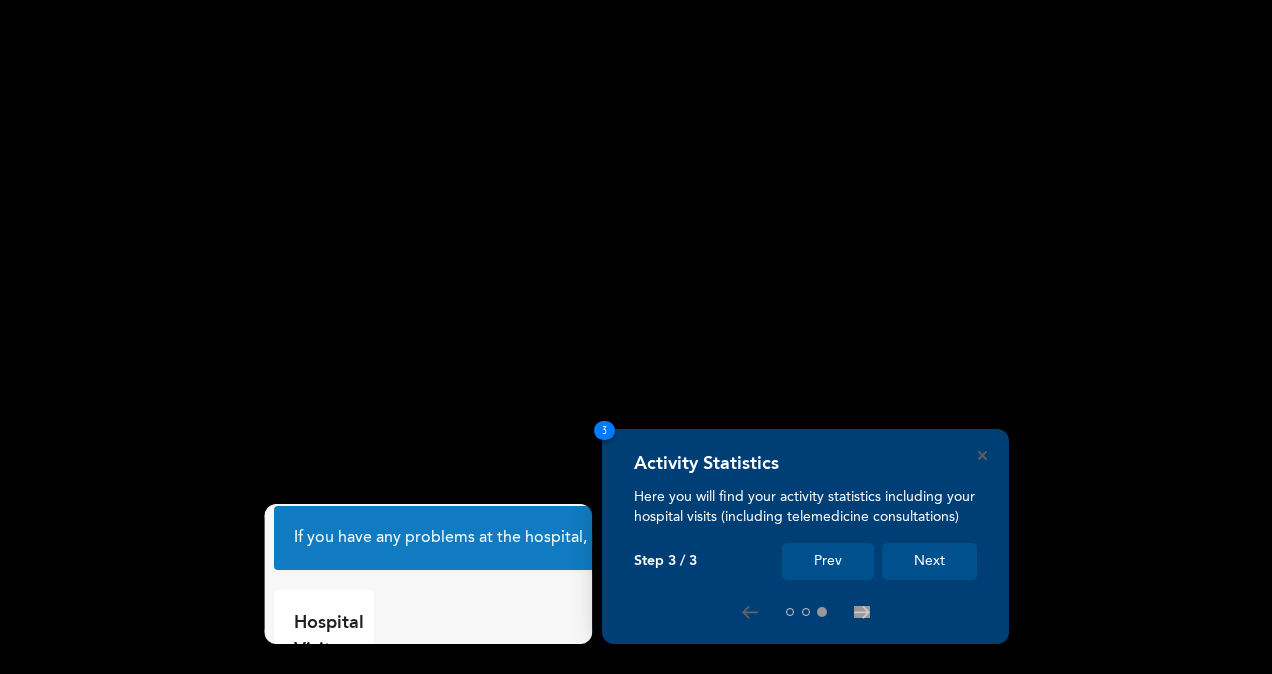 scroll, scrollTop: 100, scrollLeft: 0, axis: vertical 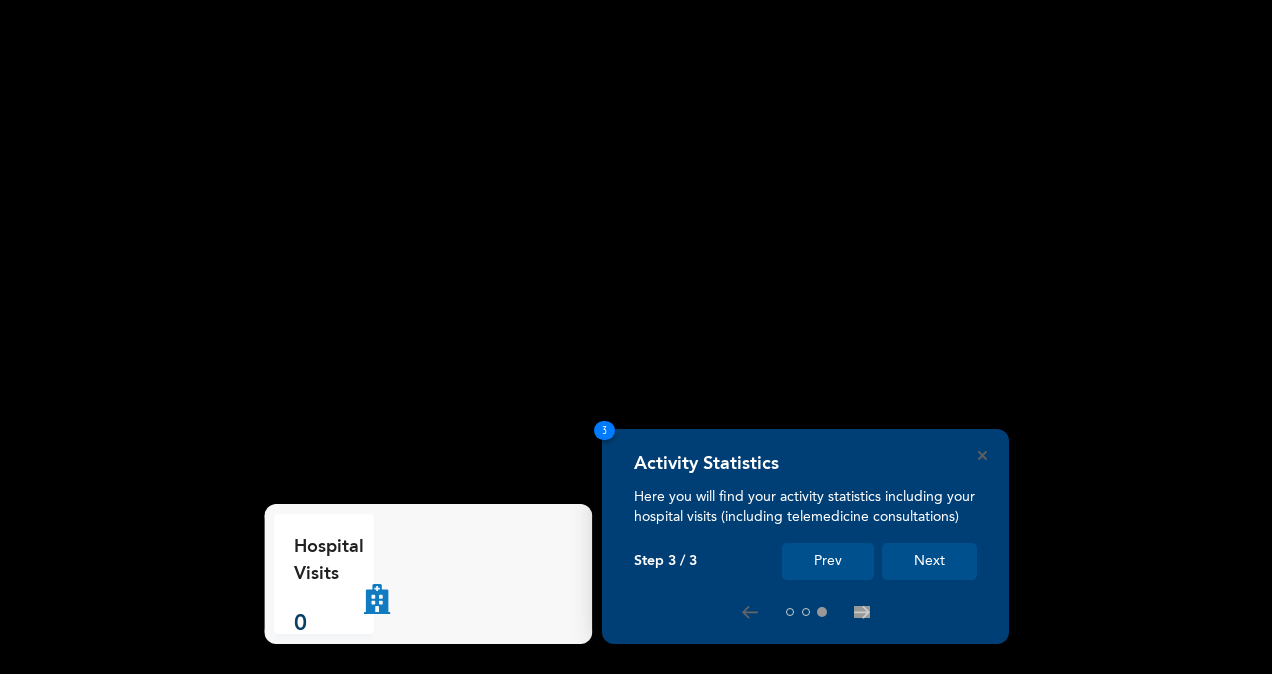 click on "Next" at bounding box center (929, 561) 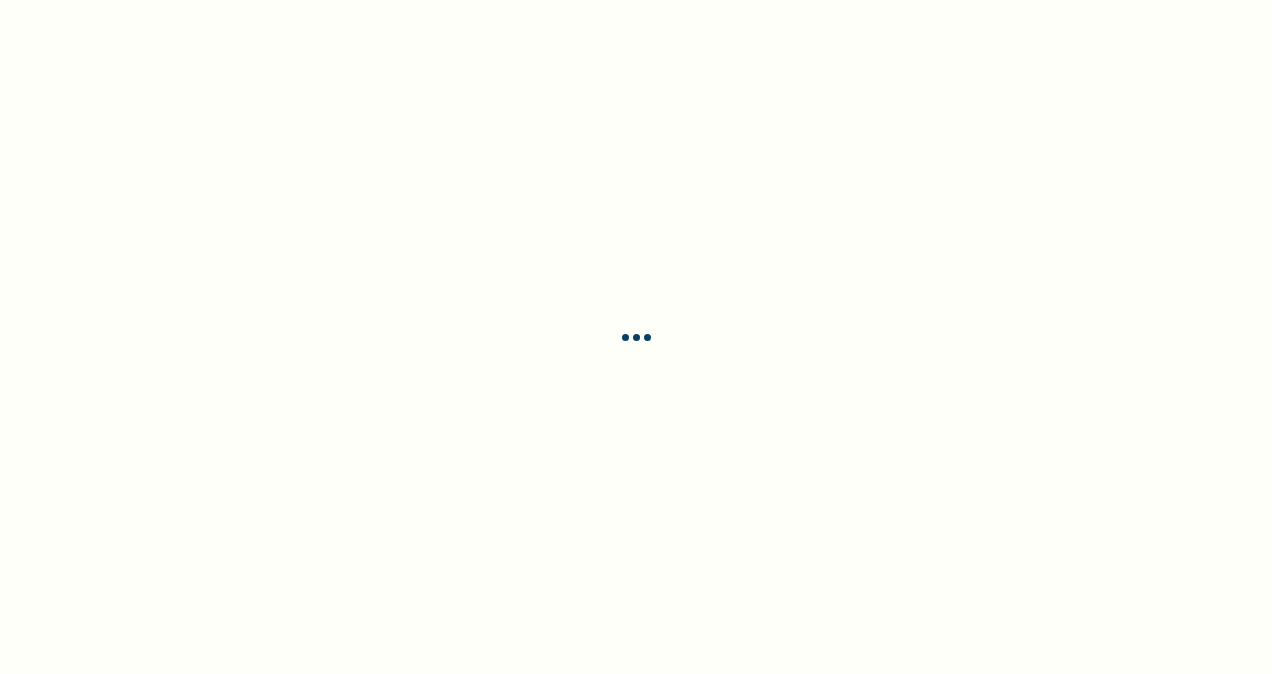 scroll, scrollTop: 0, scrollLeft: 0, axis: both 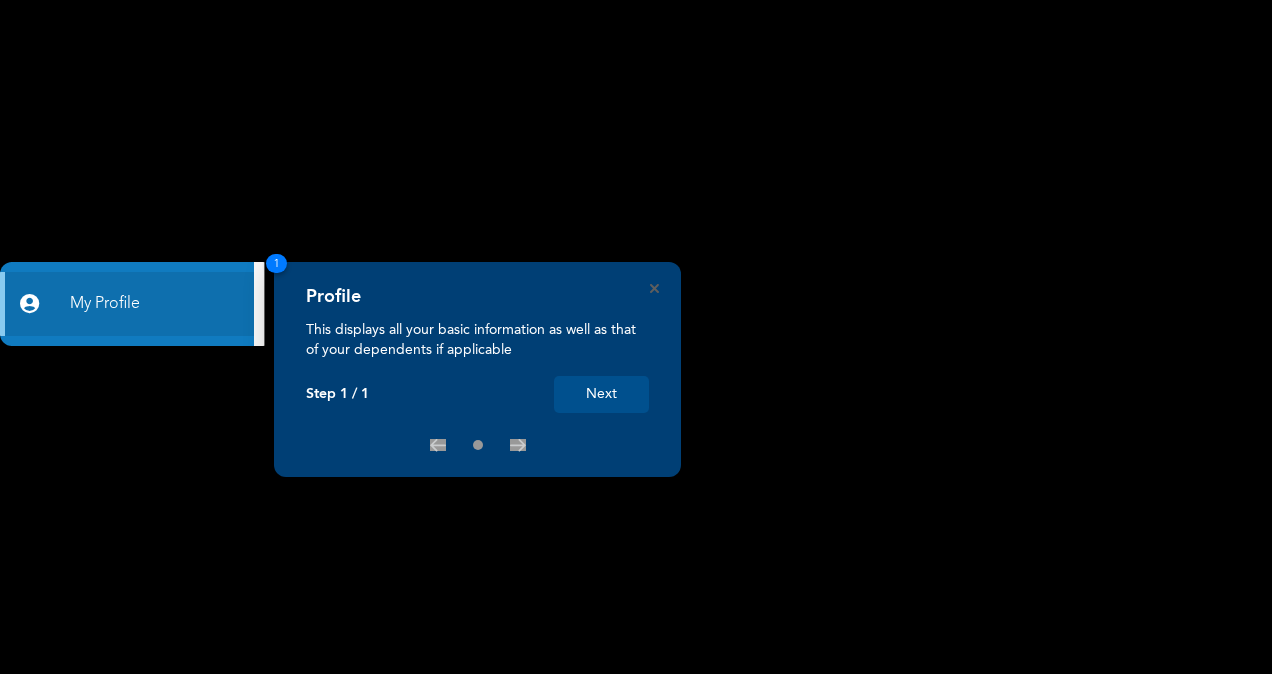 click on "Next" at bounding box center [601, 394] 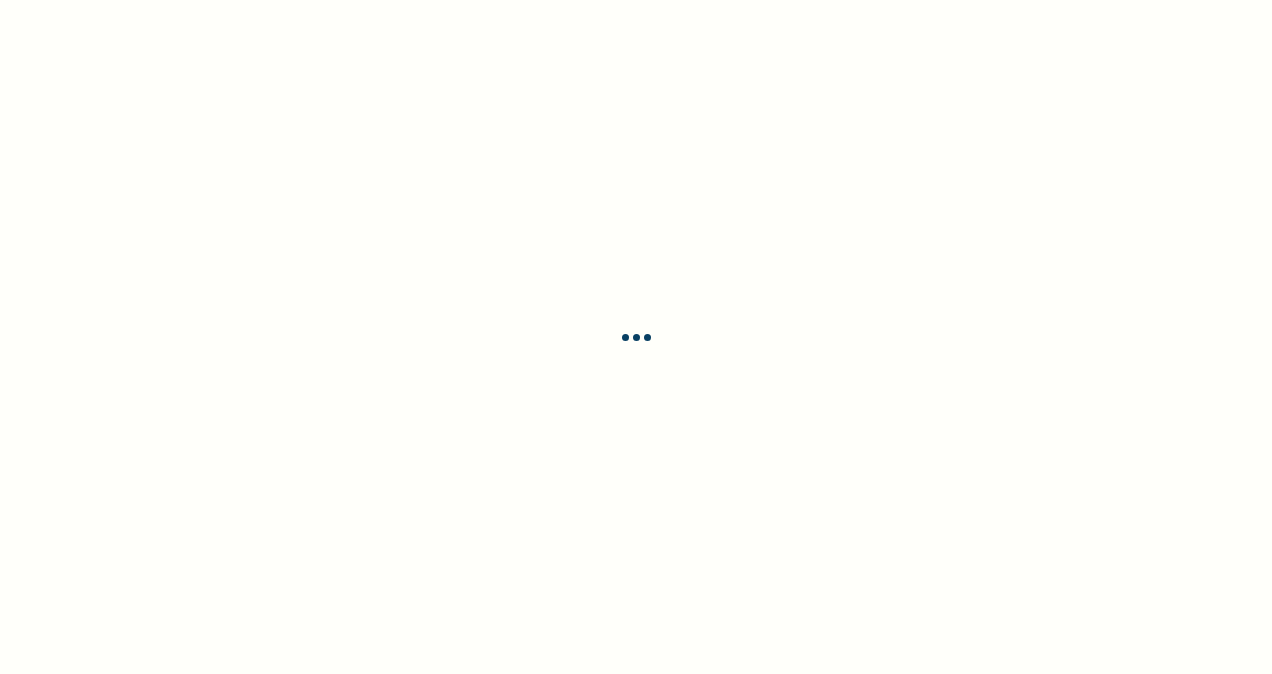 scroll, scrollTop: 0, scrollLeft: 0, axis: both 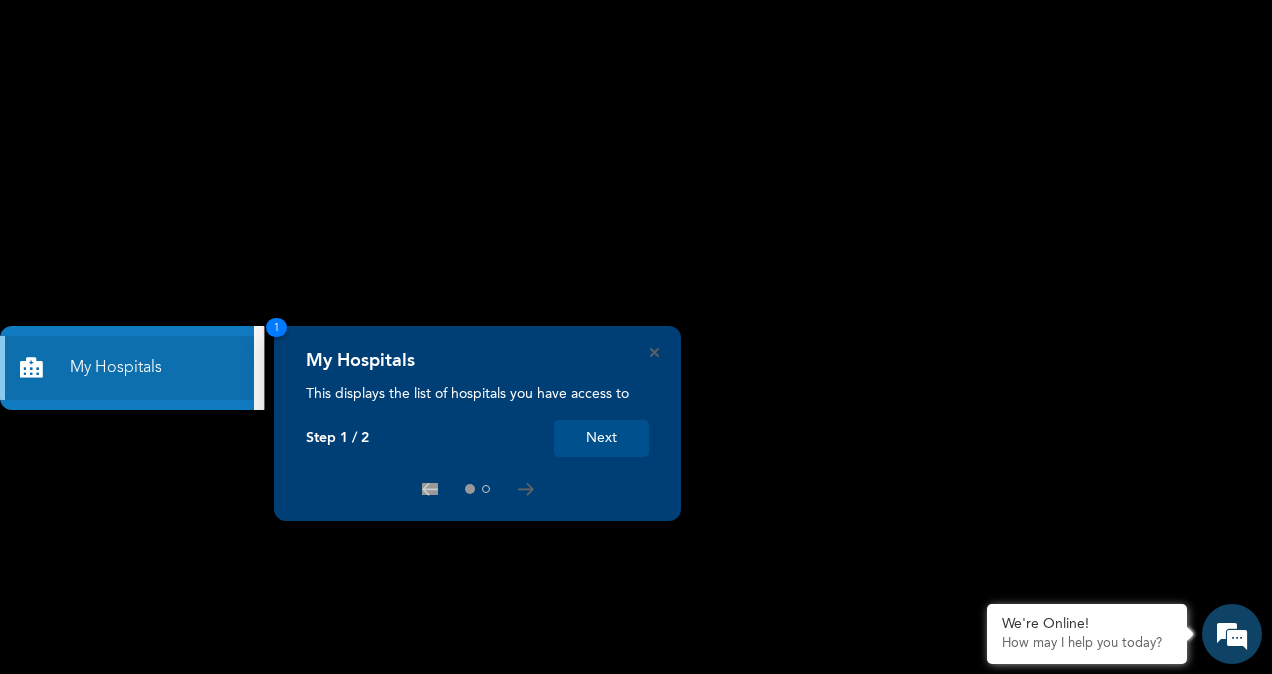 click on "Next" at bounding box center (601, 438) 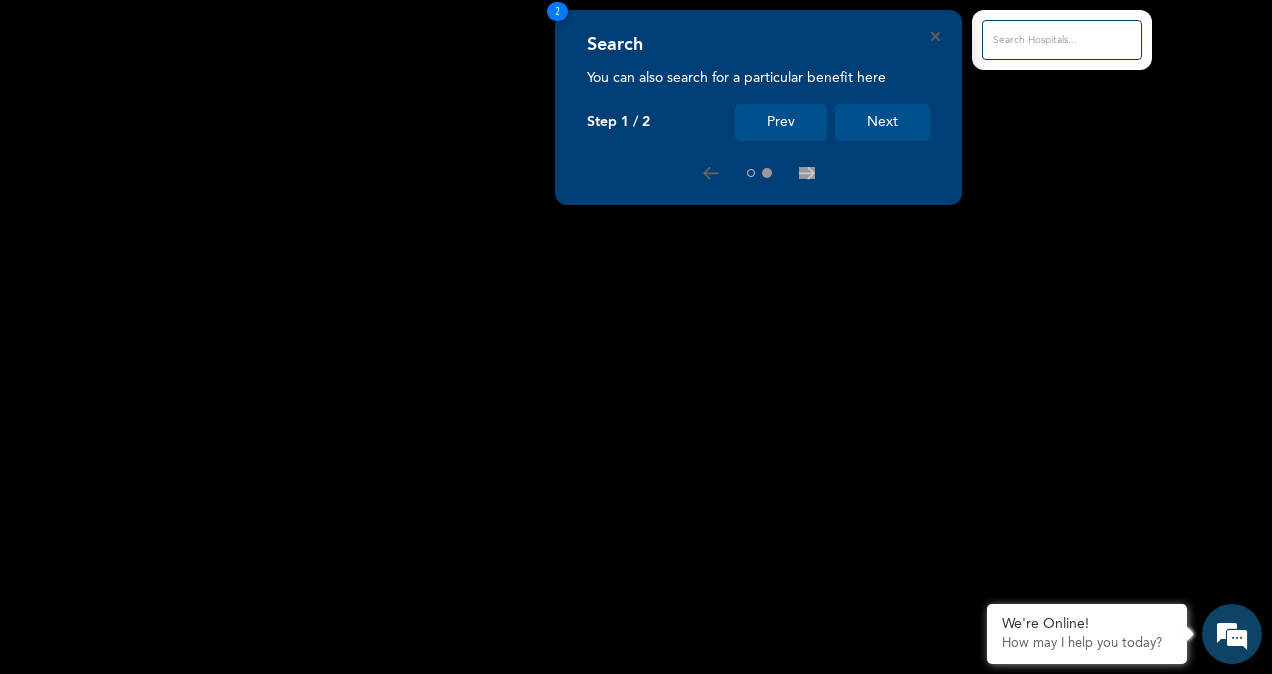 click on "Next" at bounding box center (882, 122) 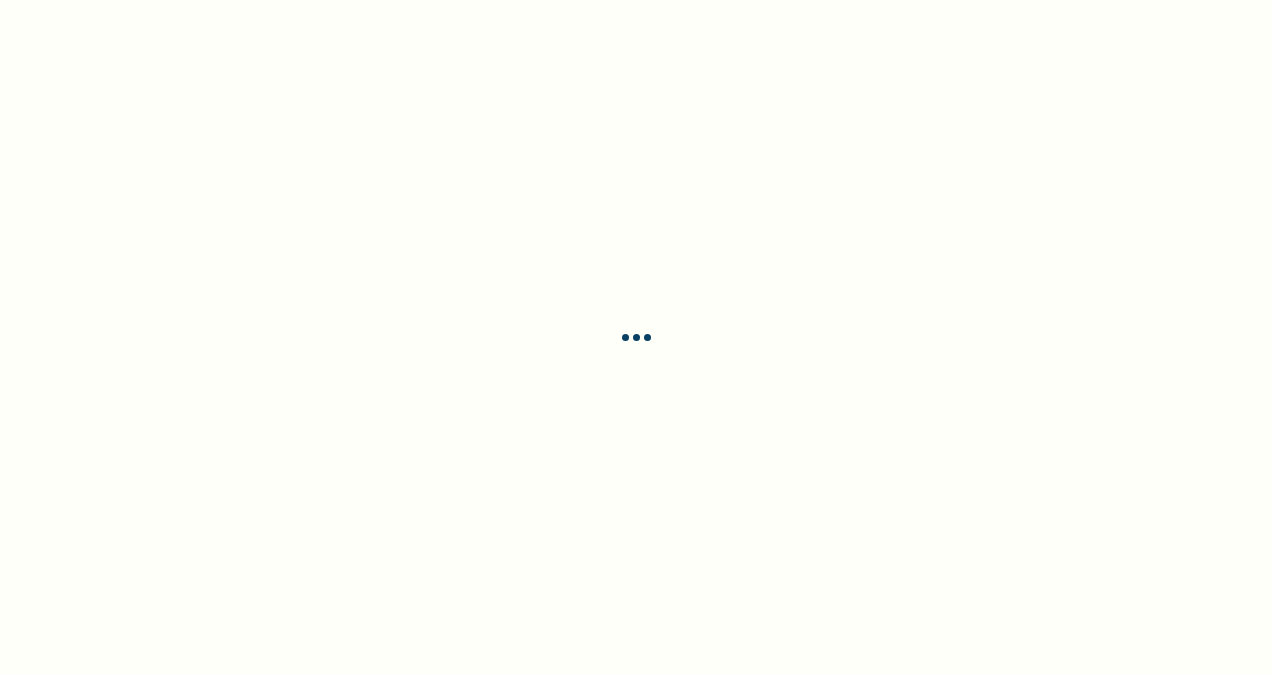 scroll, scrollTop: 0, scrollLeft: 0, axis: both 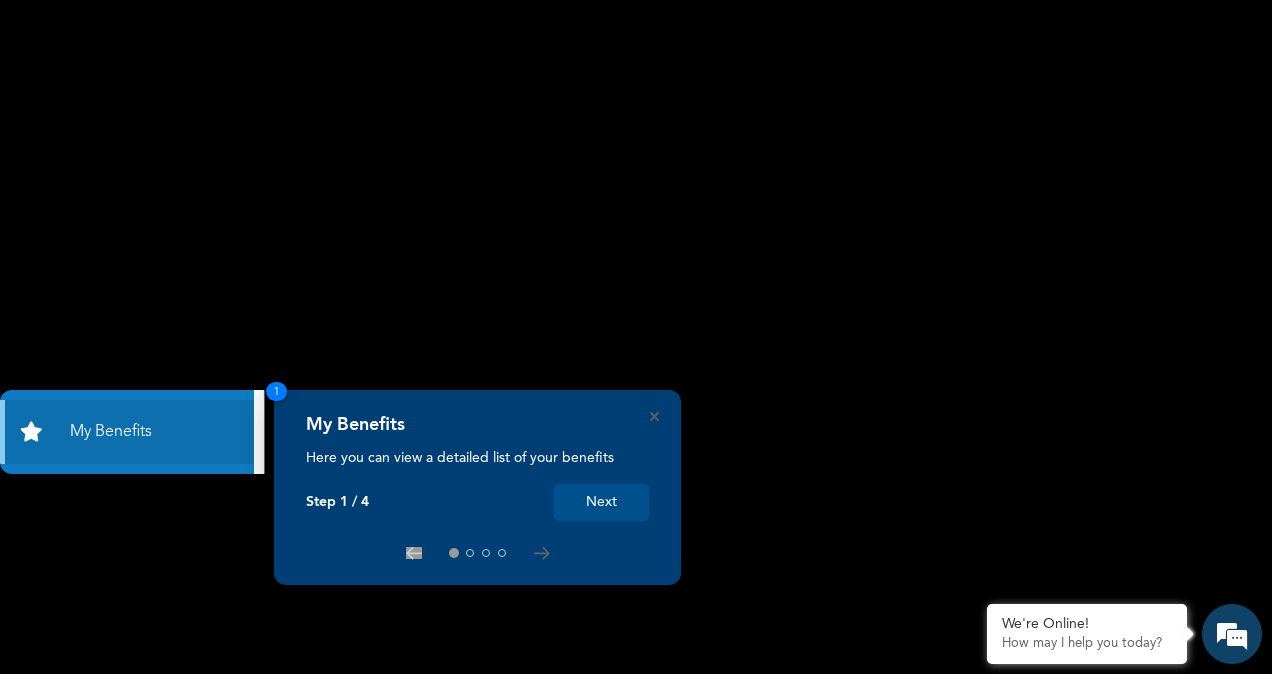 click on "Next" at bounding box center [601, 502] 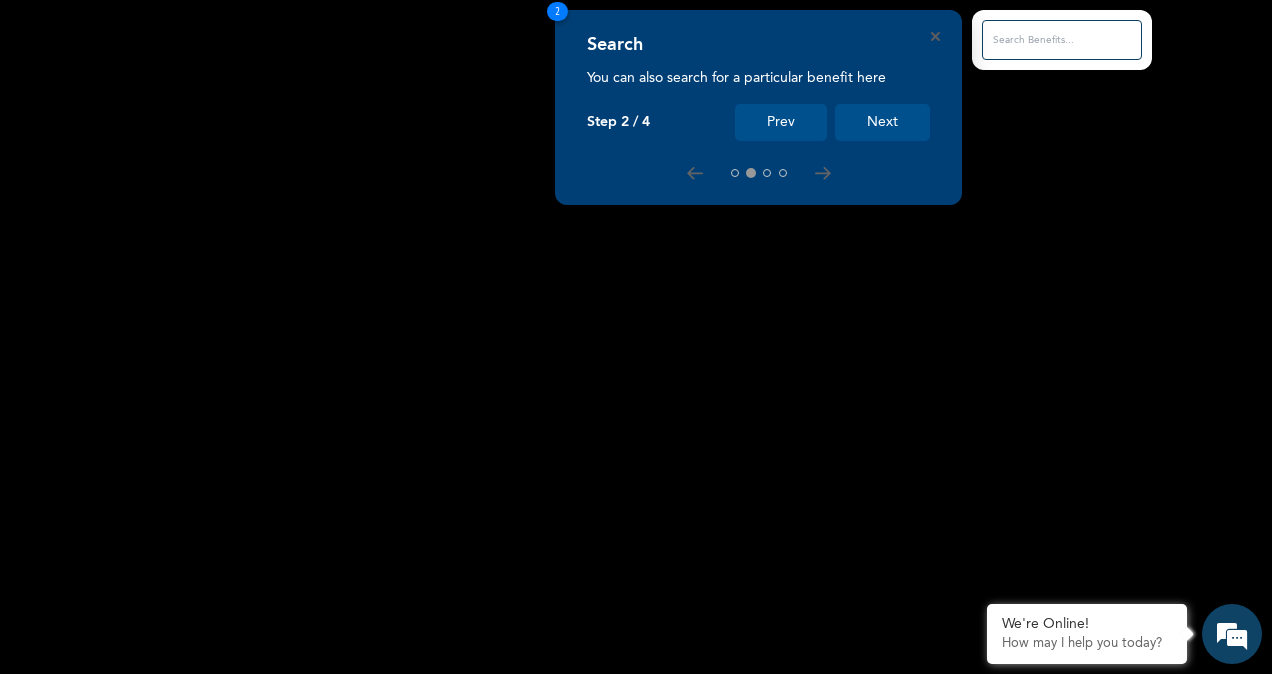 click on "Next" at bounding box center [882, 122] 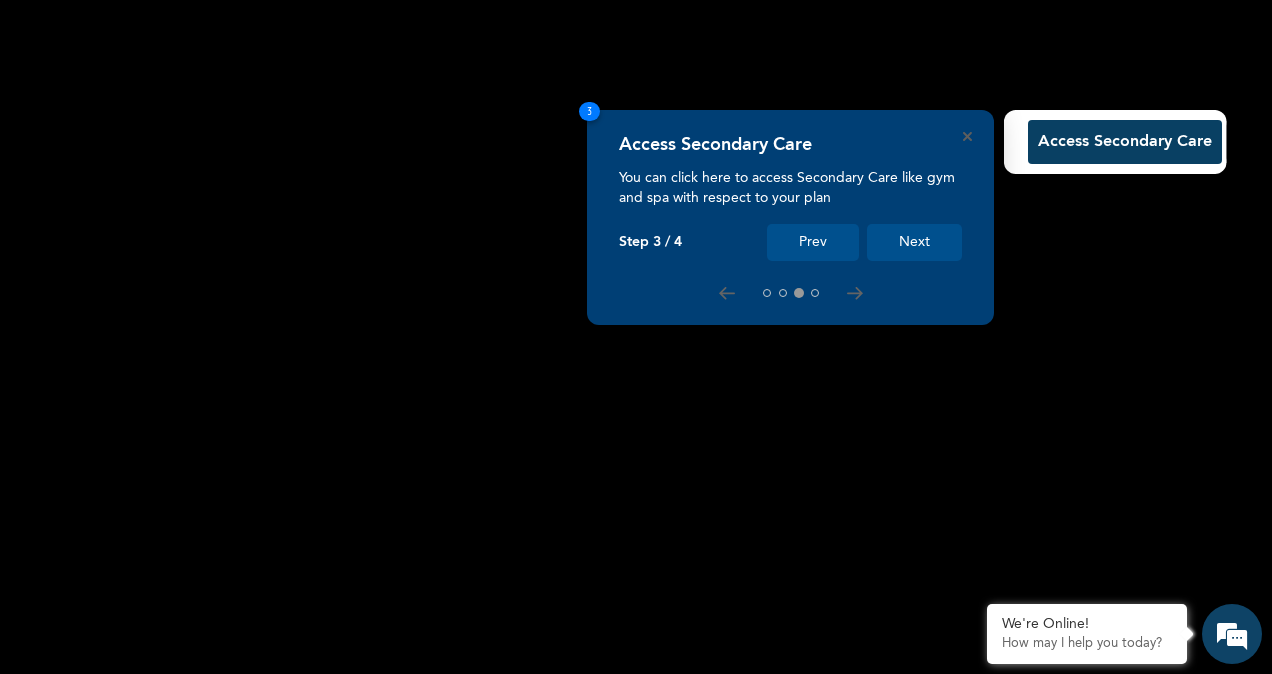 scroll, scrollTop: 0, scrollLeft: 0, axis: both 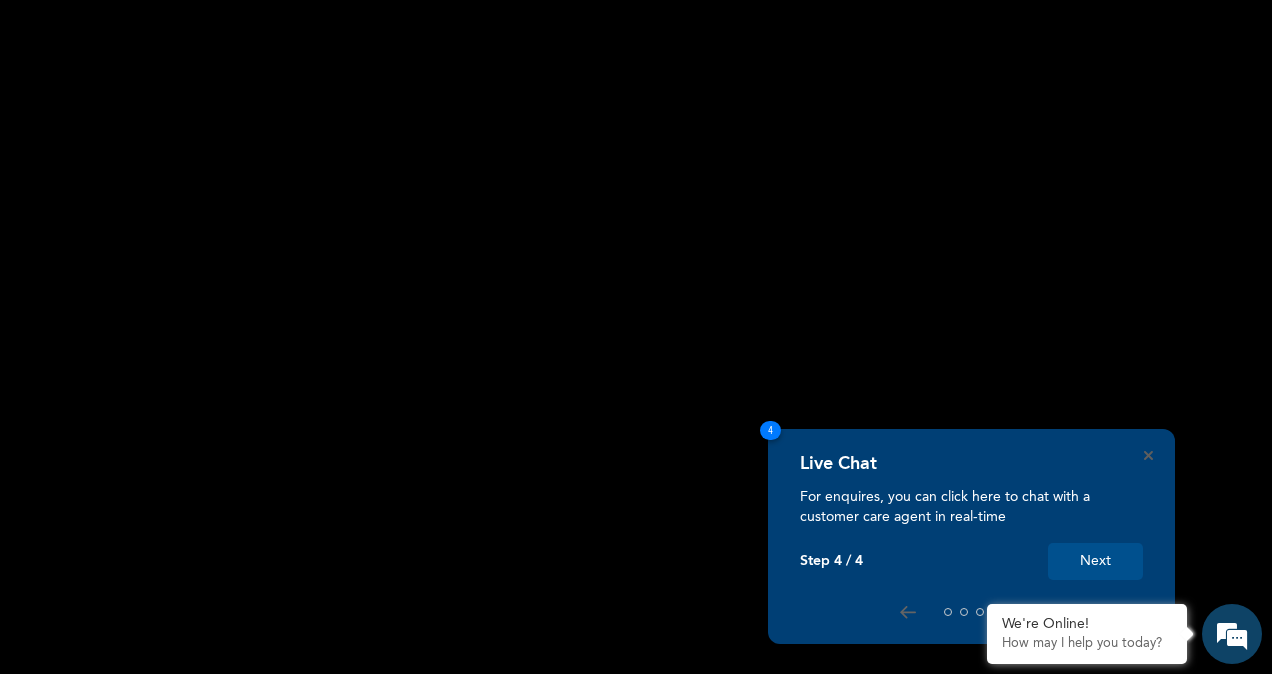 click on "Next" at bounding box center [1095, 561] 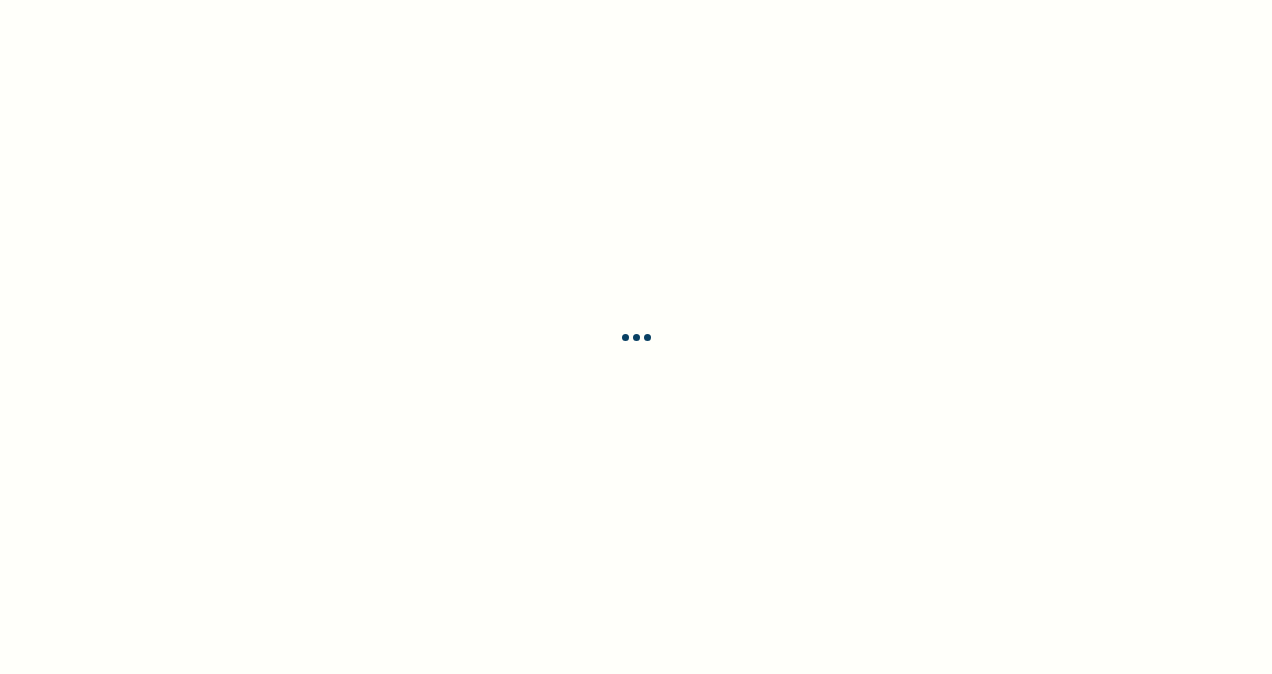 scroll, scrollTop: 0, scrollLeft: 0, axis: both 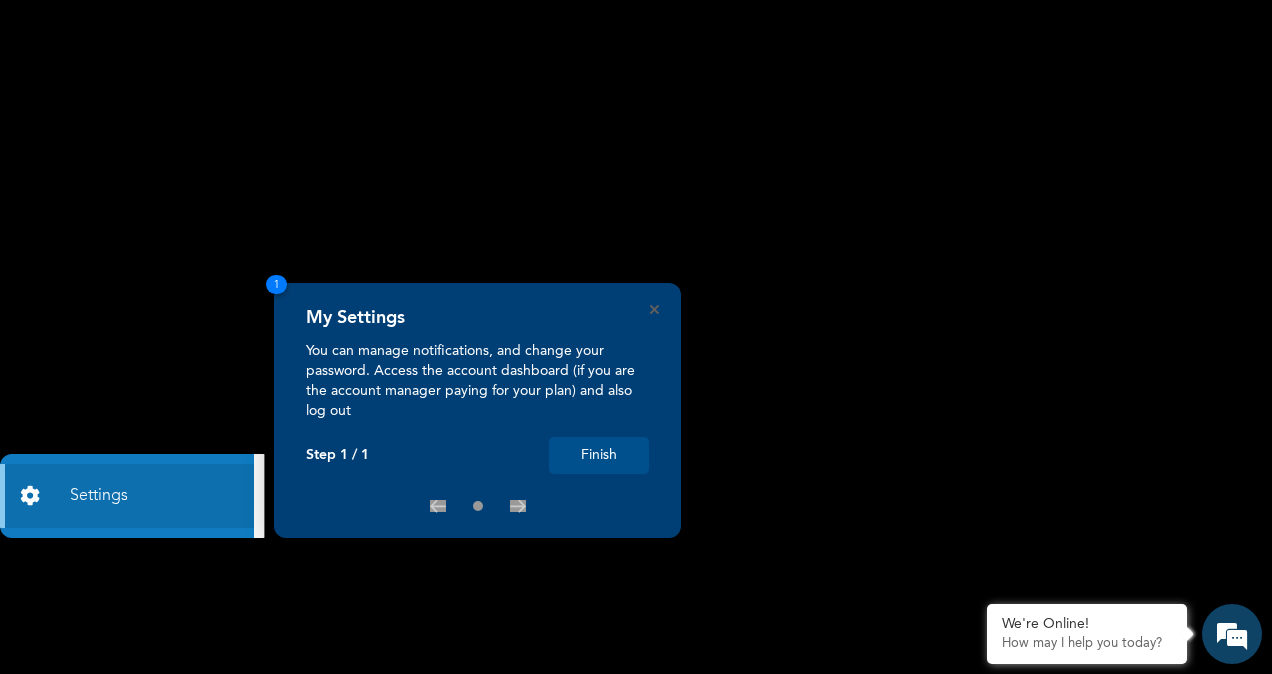click on "Finish" at bounding box center (599, 455) 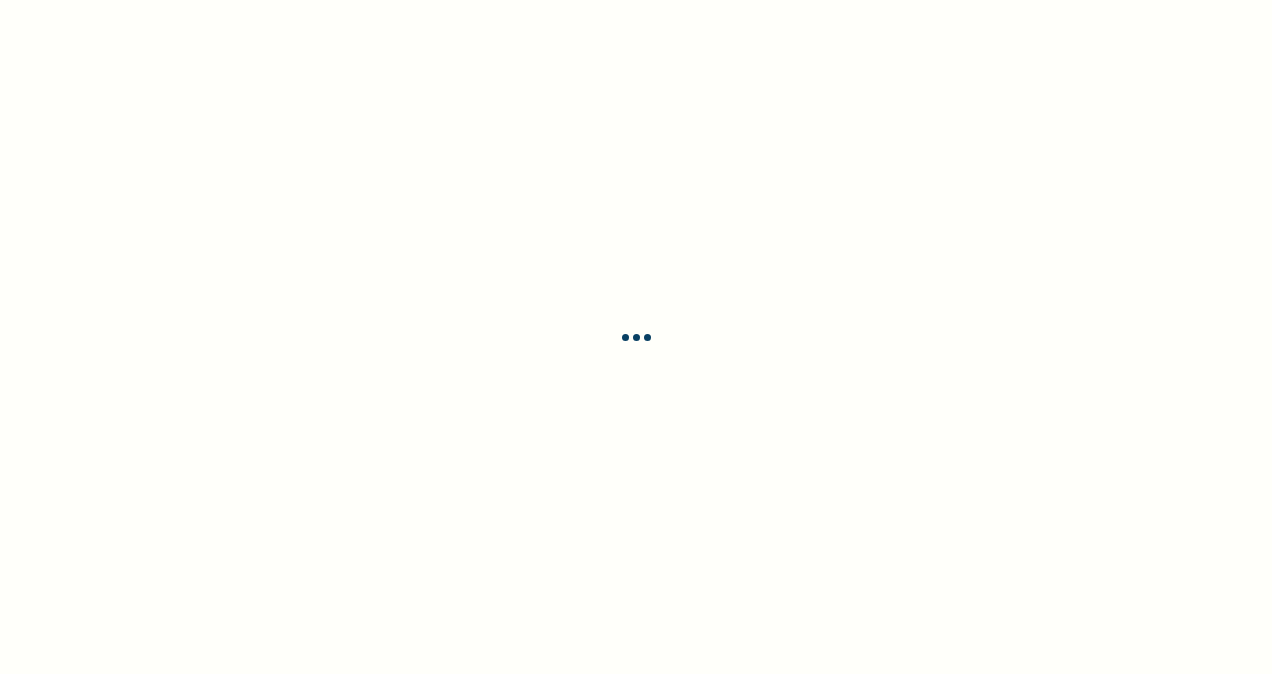 scroll, scrollTop: 0, scrollLeft: 0, axis: both 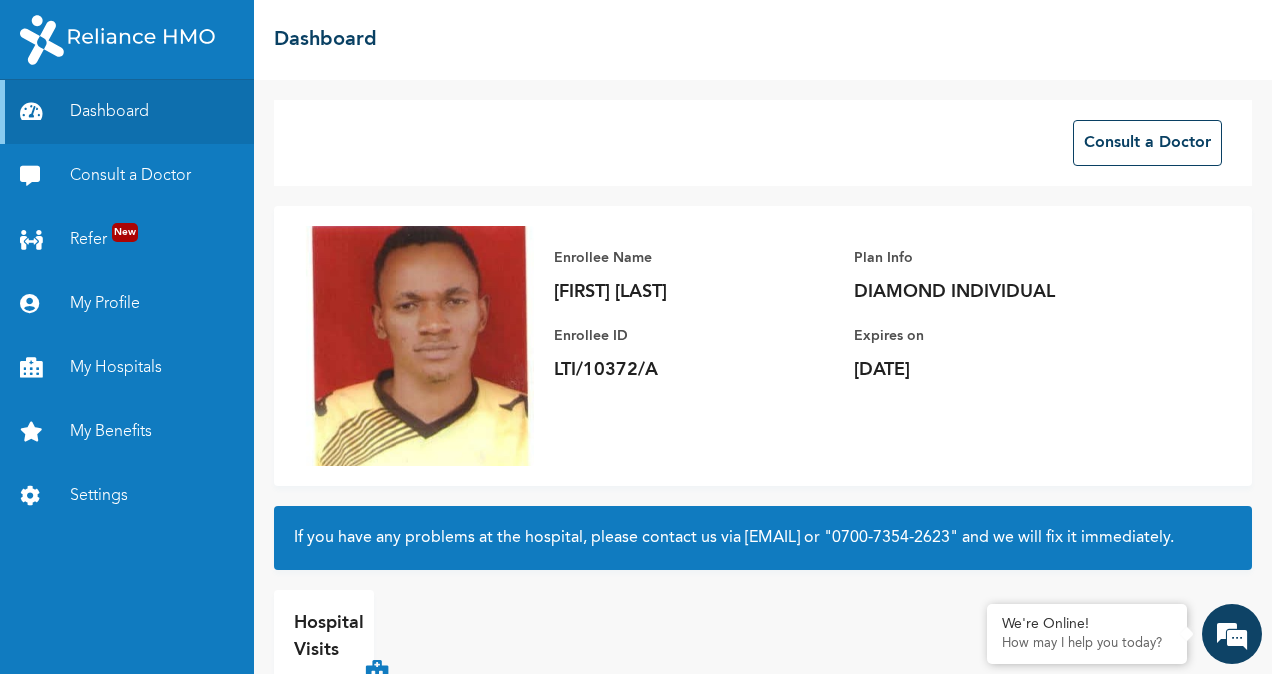 click on "[DATE]" at bounding box center [994, 370] 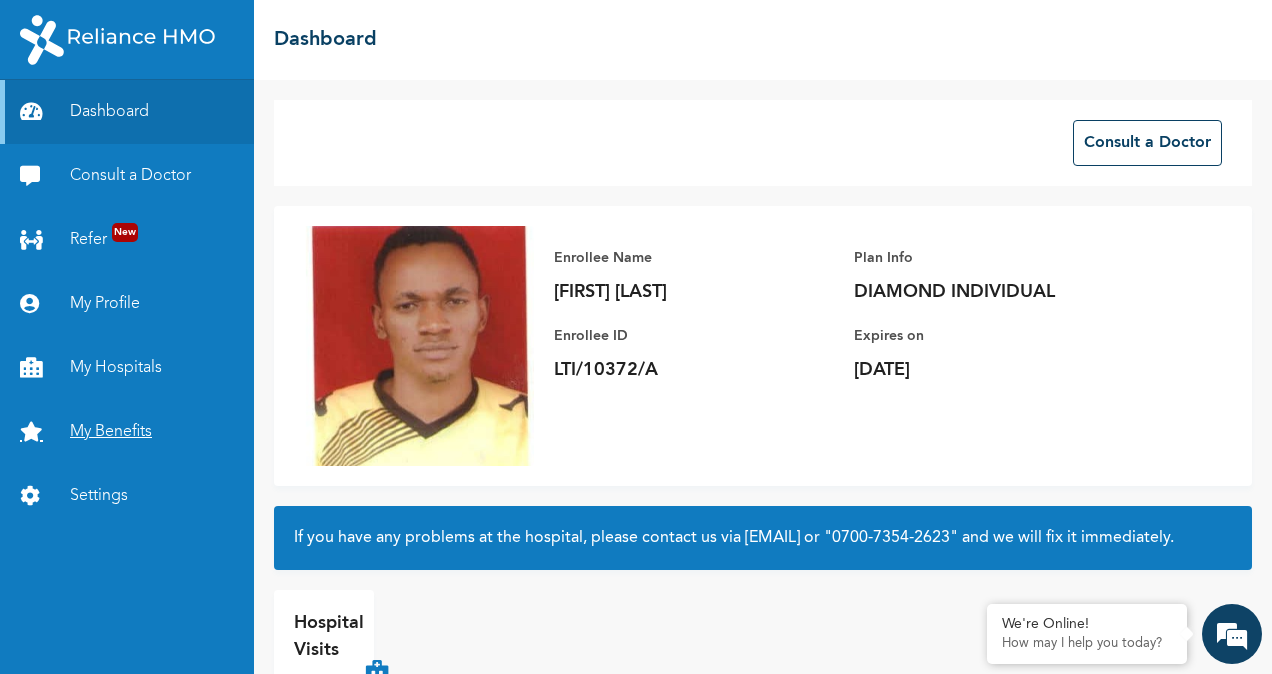 click on "My Benefits" at bounding box center (127, 432) 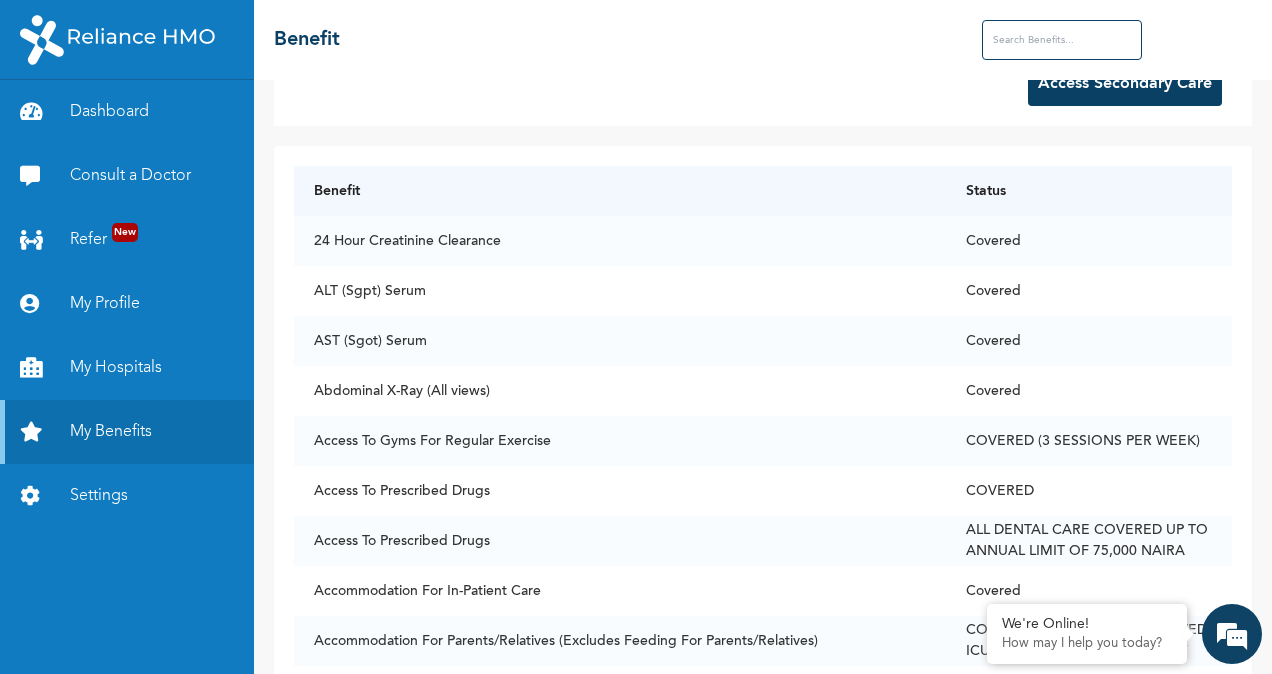 scroll, scrollTop: 78, scrollLeft: 0, axis: vertical 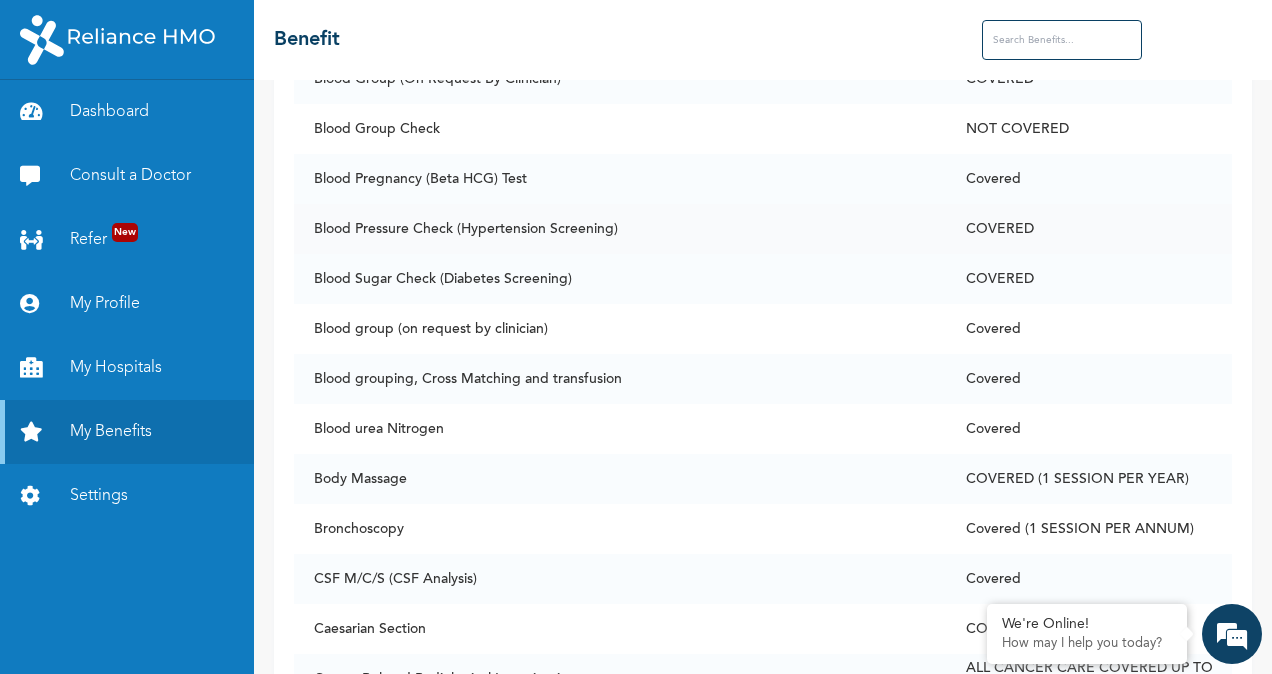 click on "COVERED" at bounding box center [1089, 229] 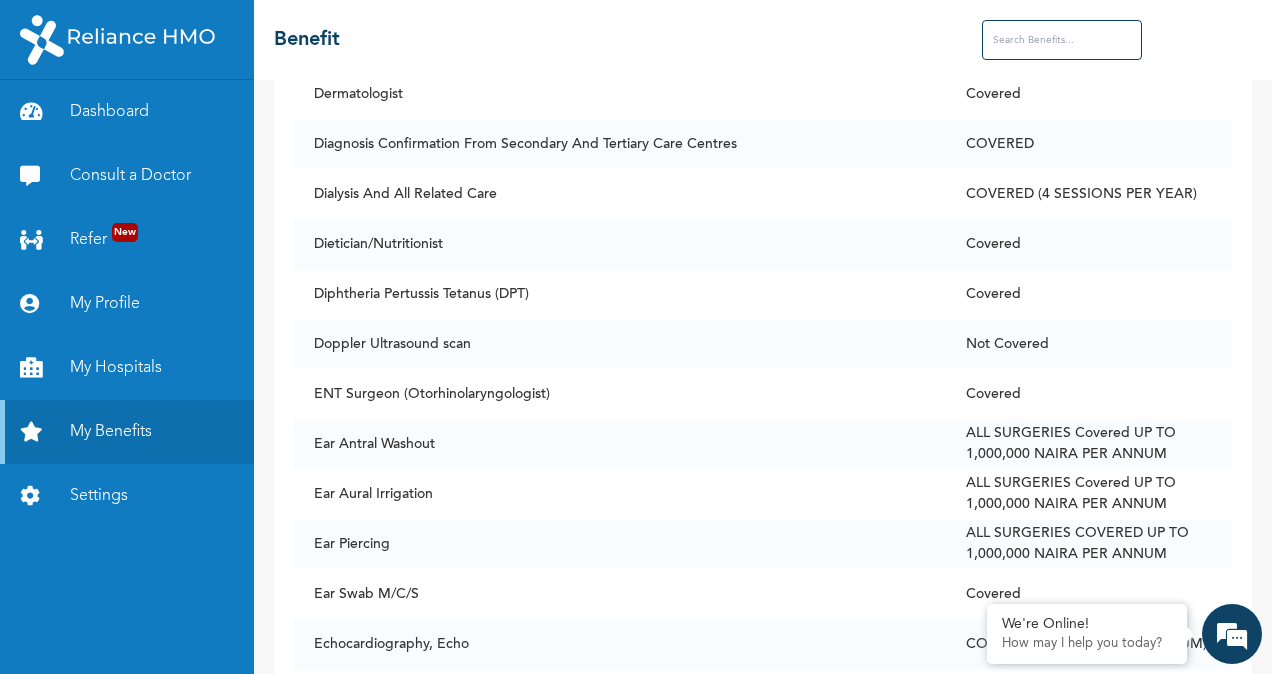 scroll, scrollTop: 3560, scrollLeft: 0, axis: vertical 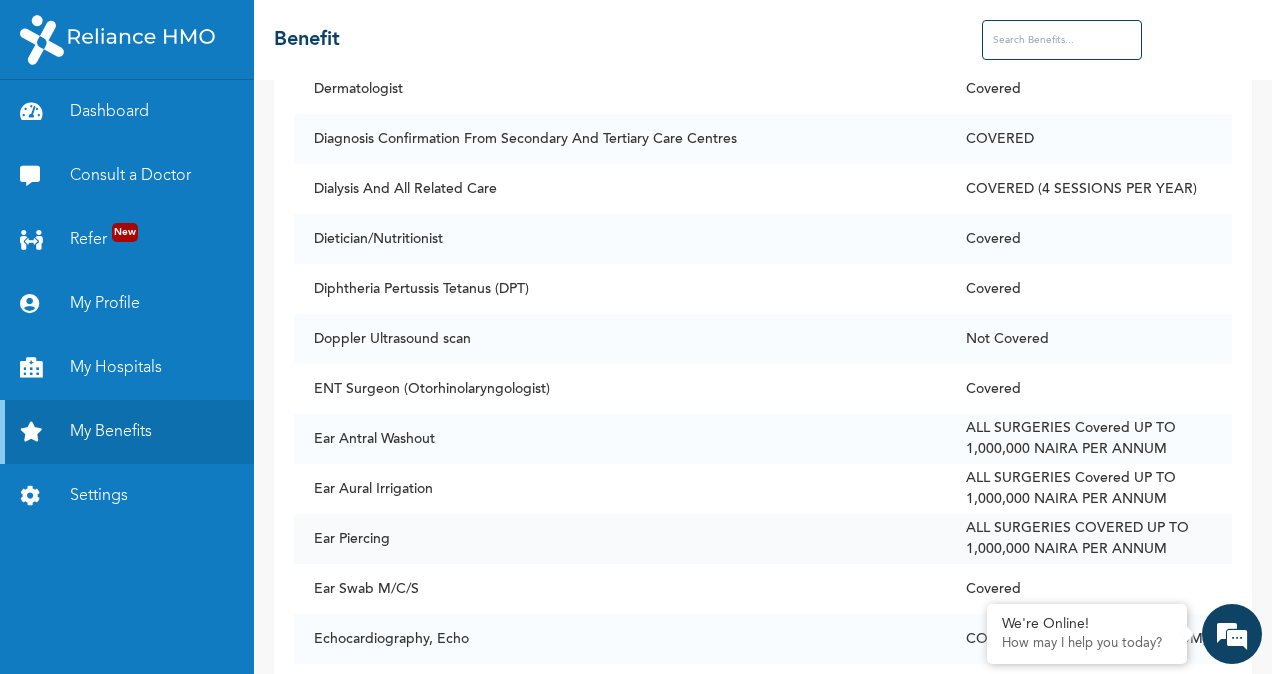 click on "Ear Piercing" at bounding box center (620, 539) 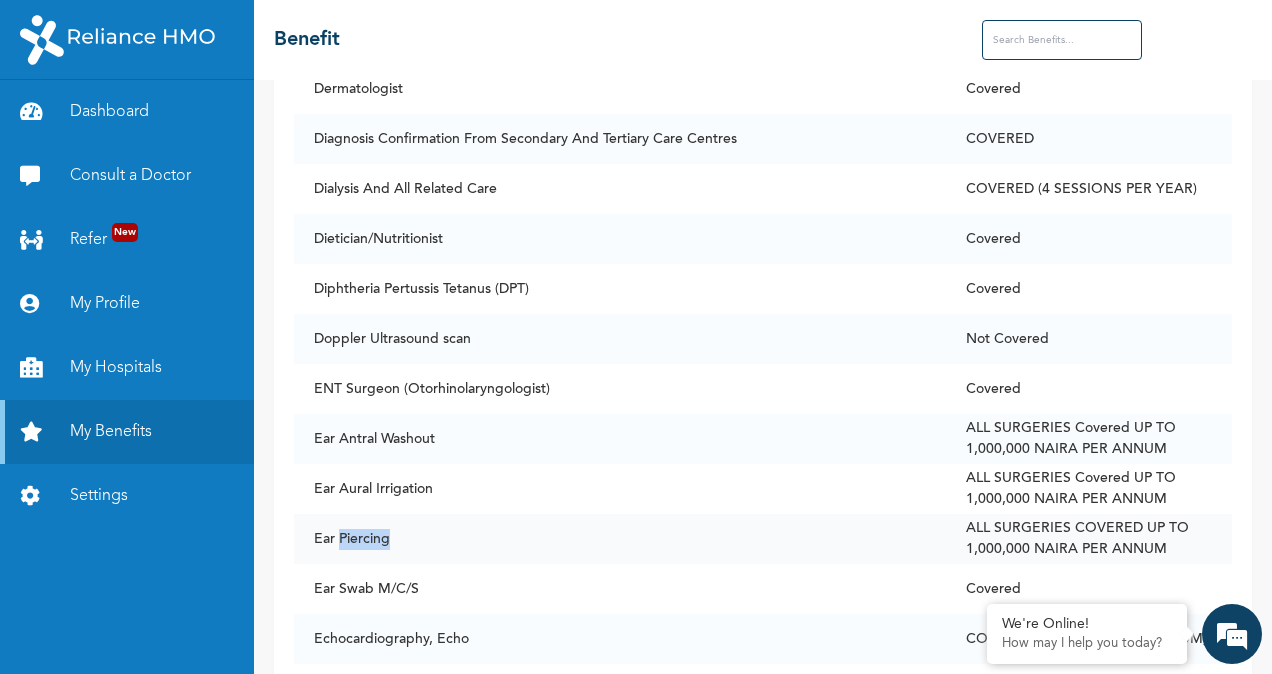 click on "Ear Piercing" at bounding box center (620, 539) 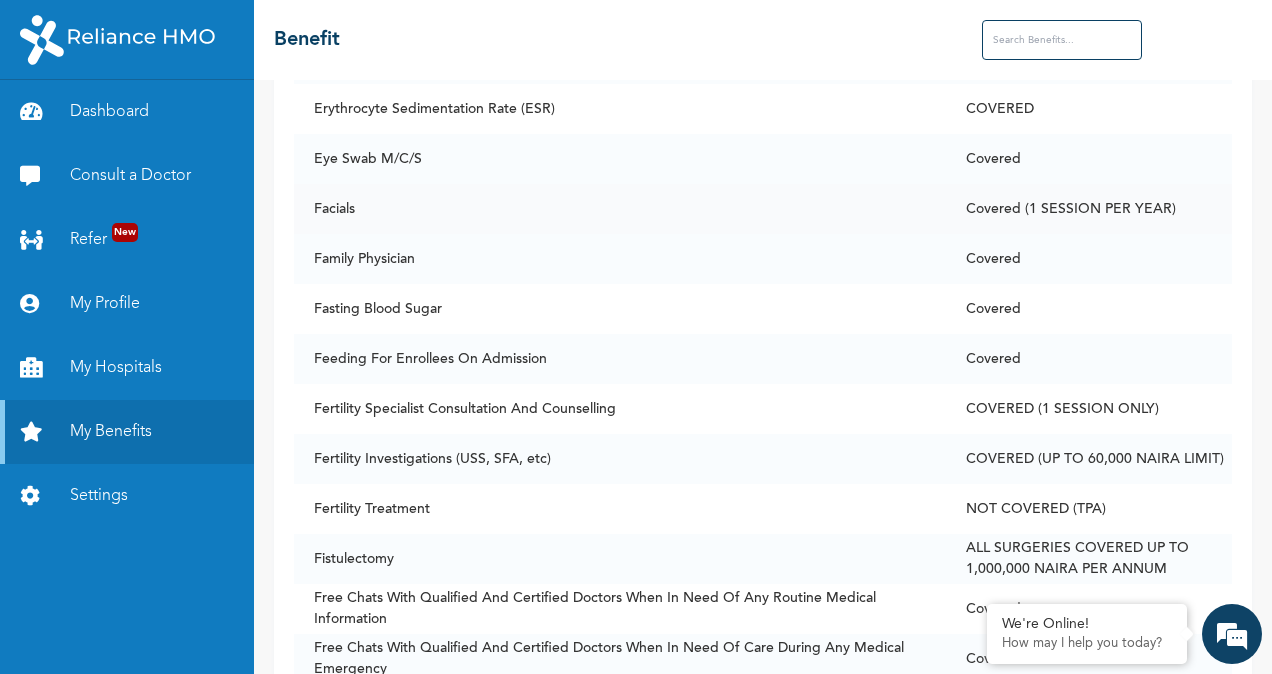 scroll, scrollTop: 4480, scrollLeft: 0, axis: vertical 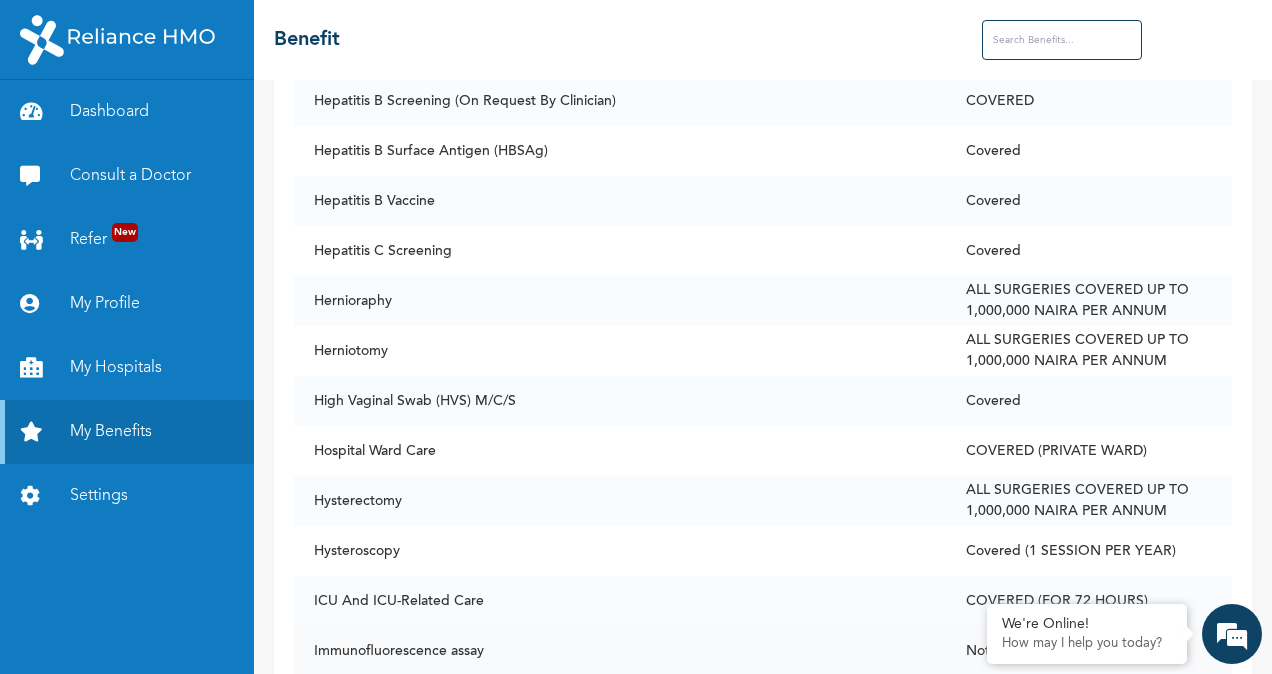 click on "Immunofluorescence assay" at bounding box center [620, 651] 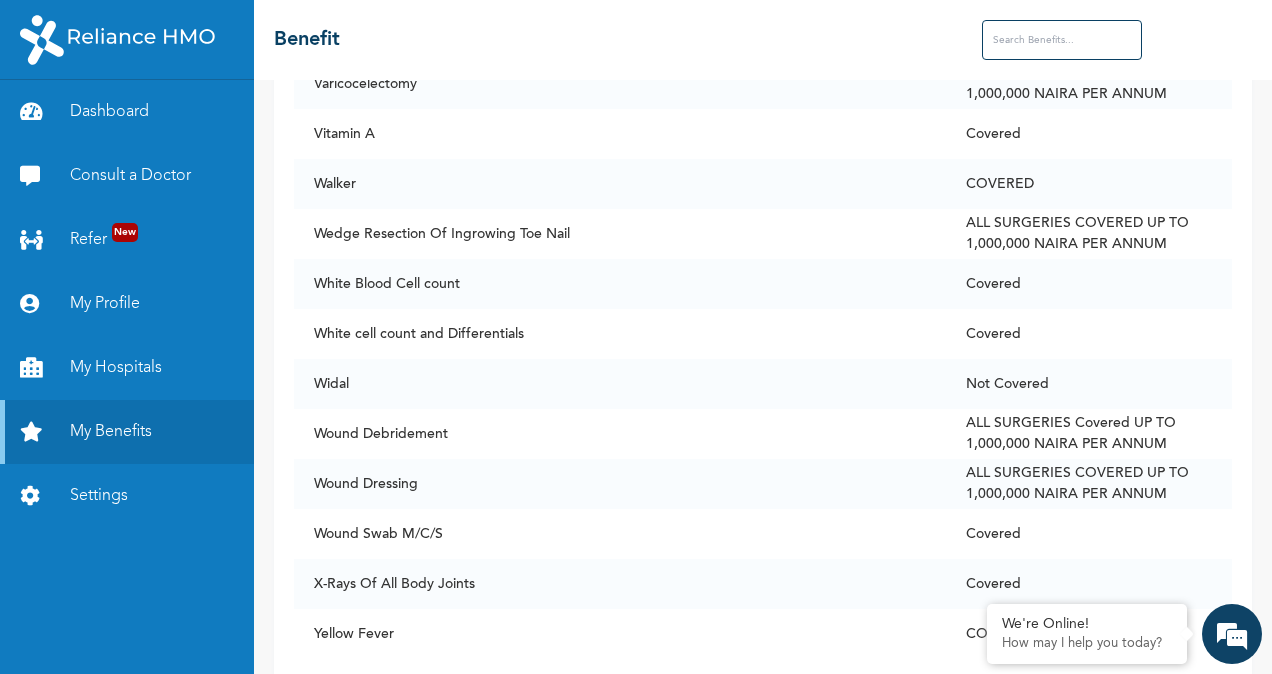 scroll, scrollTop: 15394, scrollLeft: 0, axis: vertical 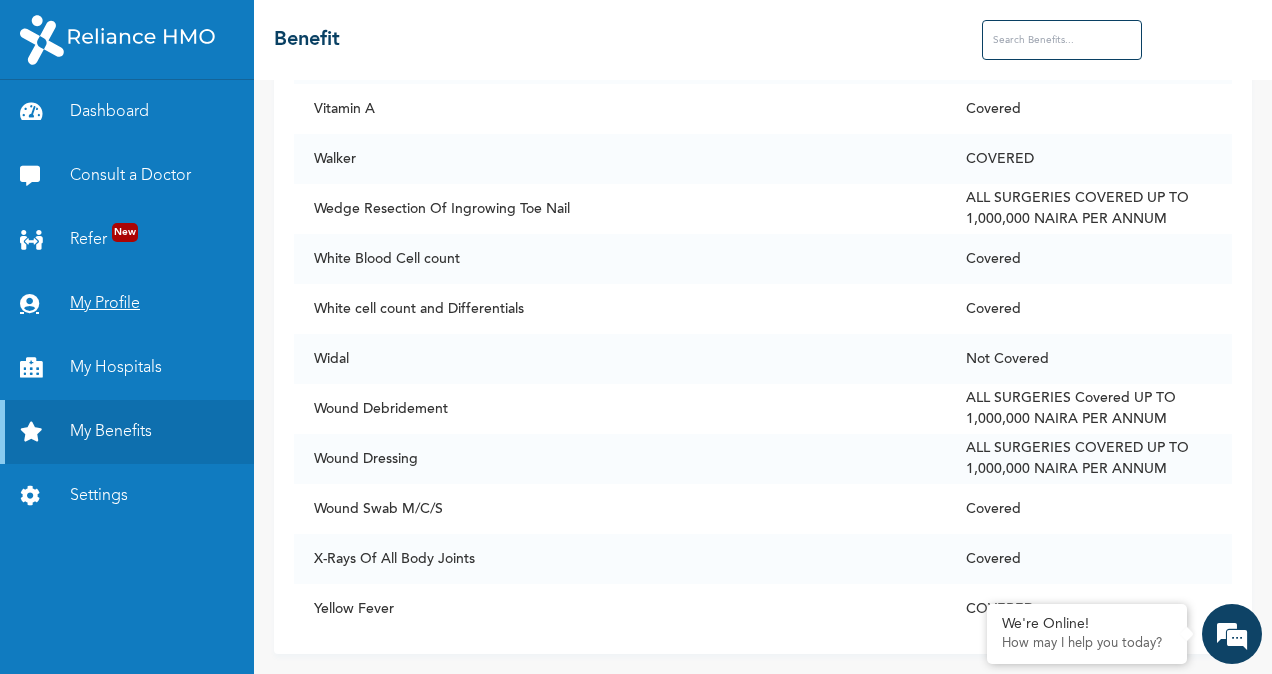 click on "My Profile" at bounding box center [127, 304] 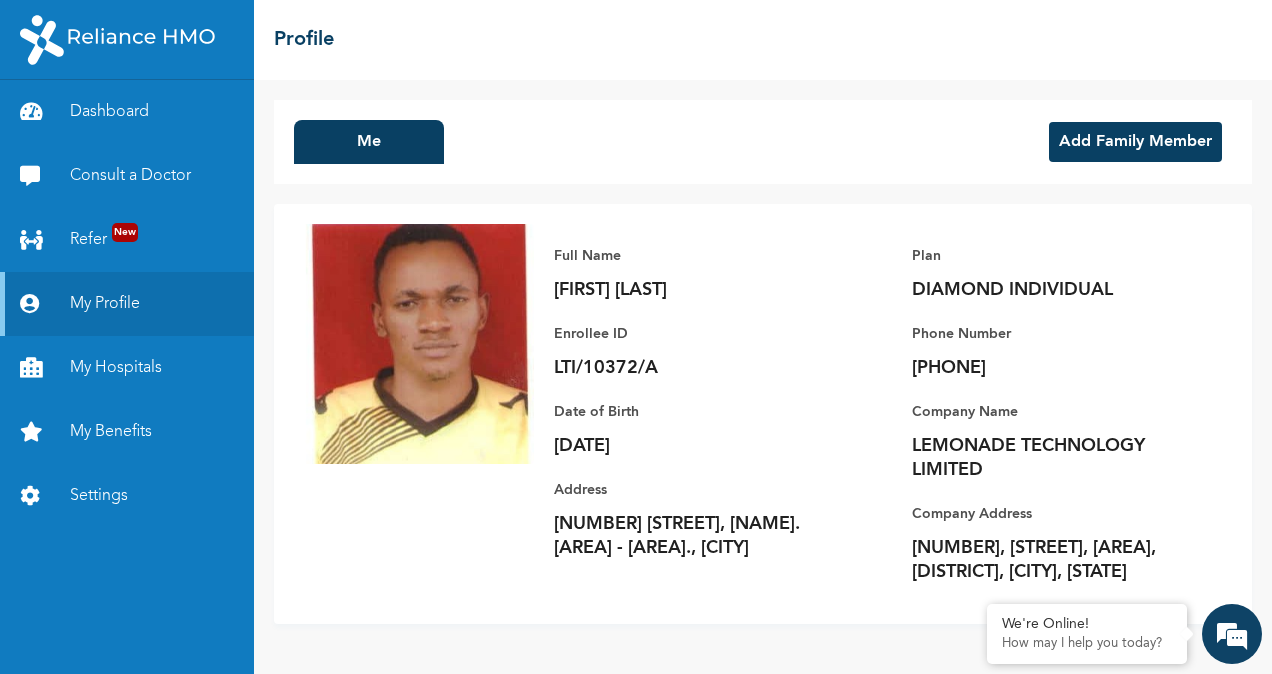 scroll, scrollTop: 14, scrollLeft: 0, axis: vertical 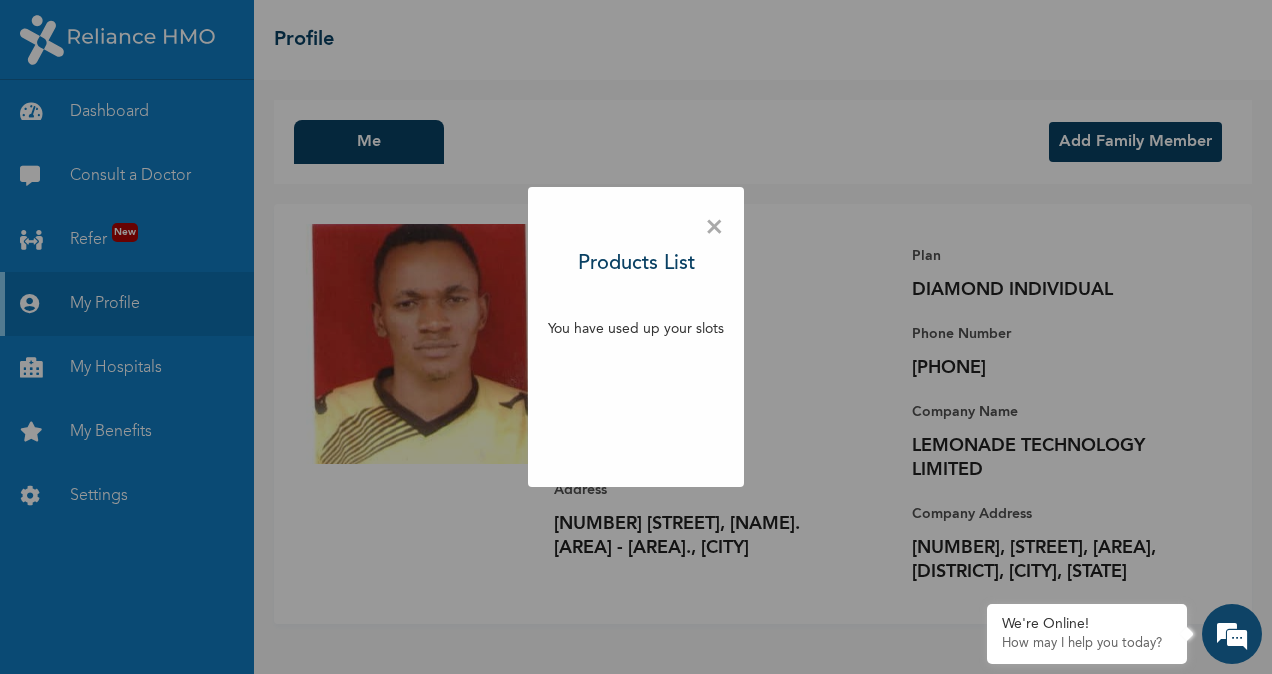 click on "× Products List You have used up your slots" at bounding box center (636, 337) 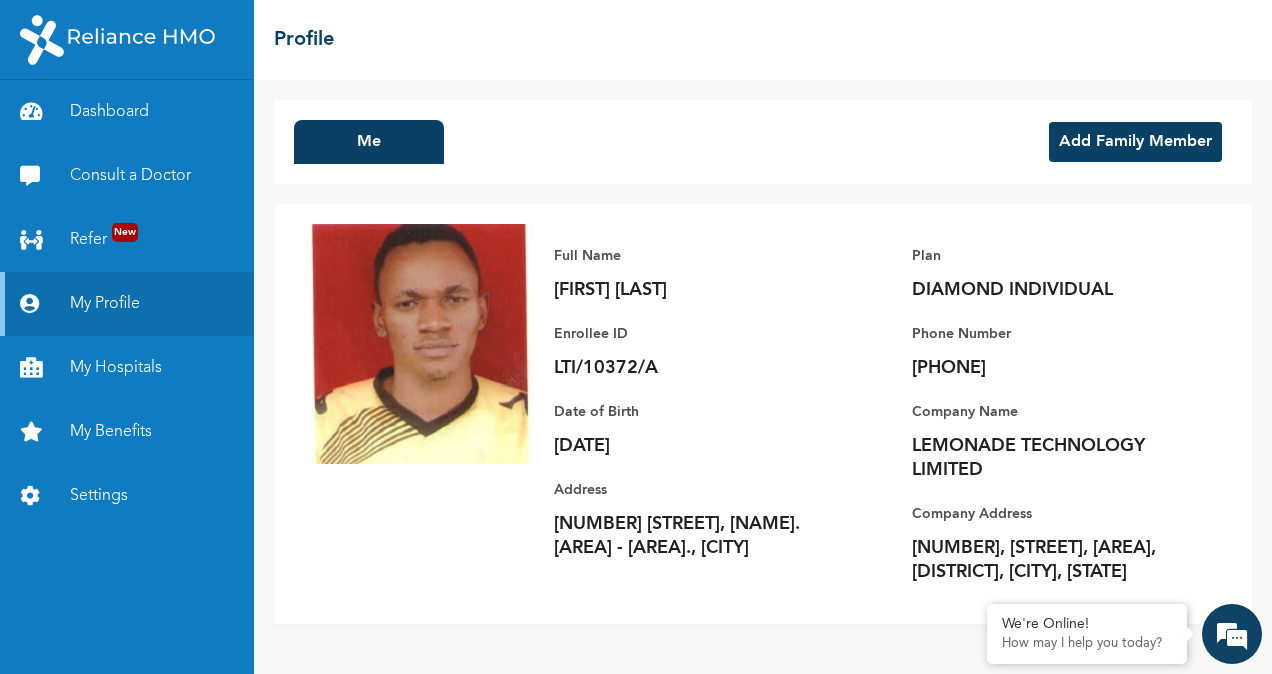 click on "Add Family Member" at bounding box center [1135, 142] 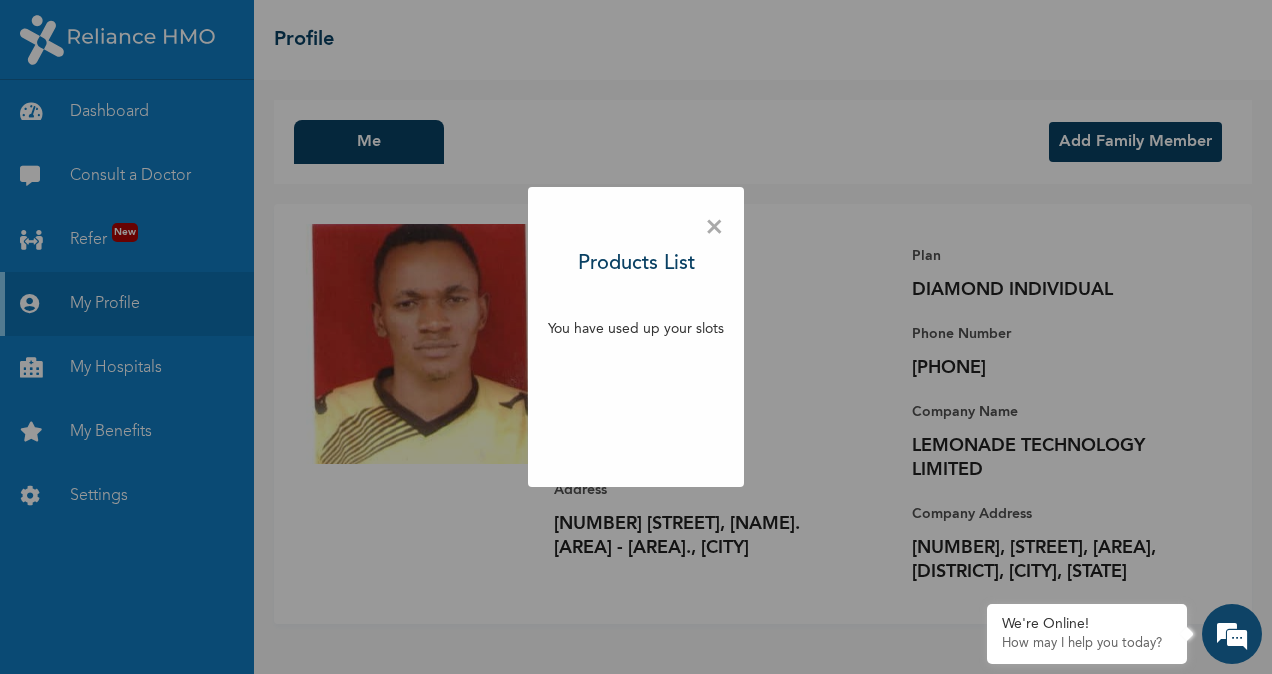 click on "×" at bounding box center (714, 228) 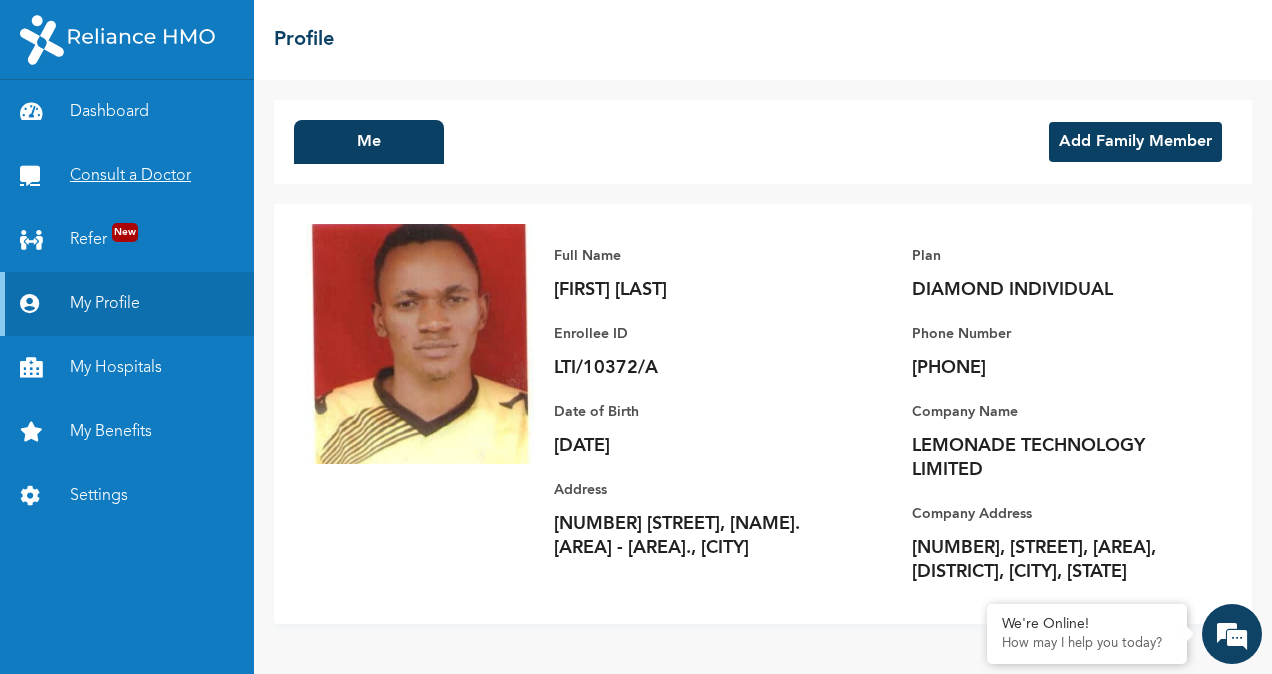 click on "Consult a Doctor" at bounding box center [127, 176] 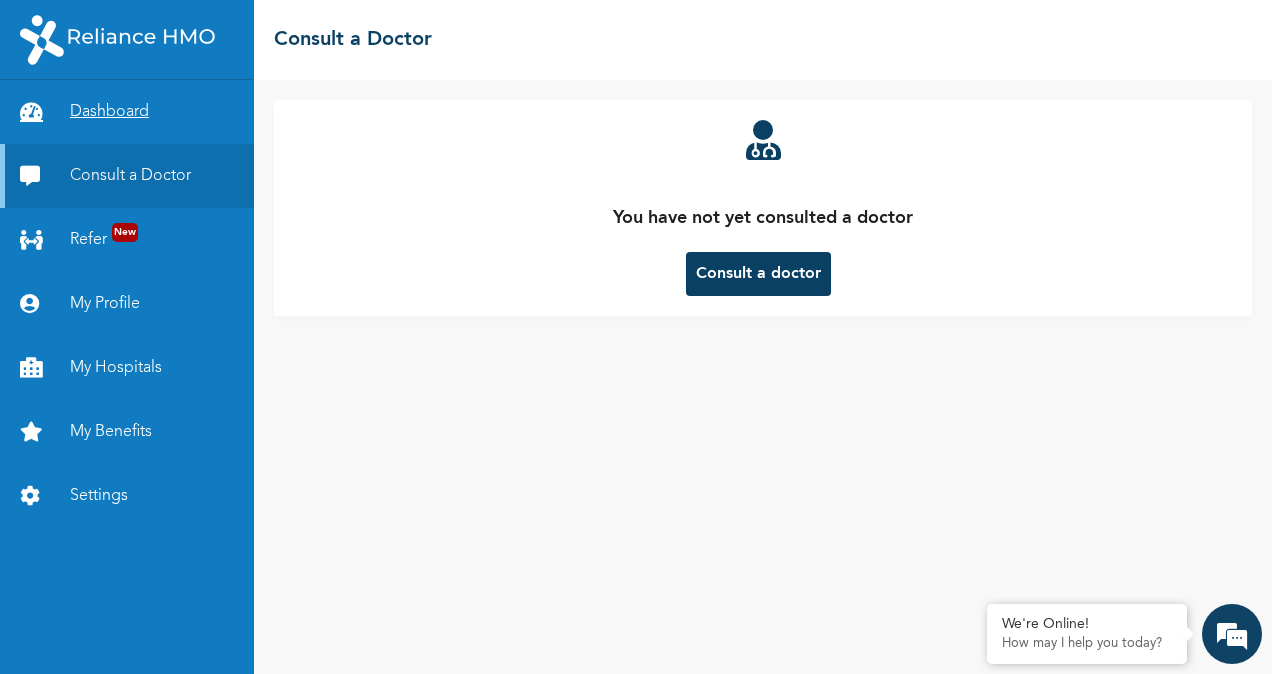 click on "Dashboard" at bounding box center [127, 112] 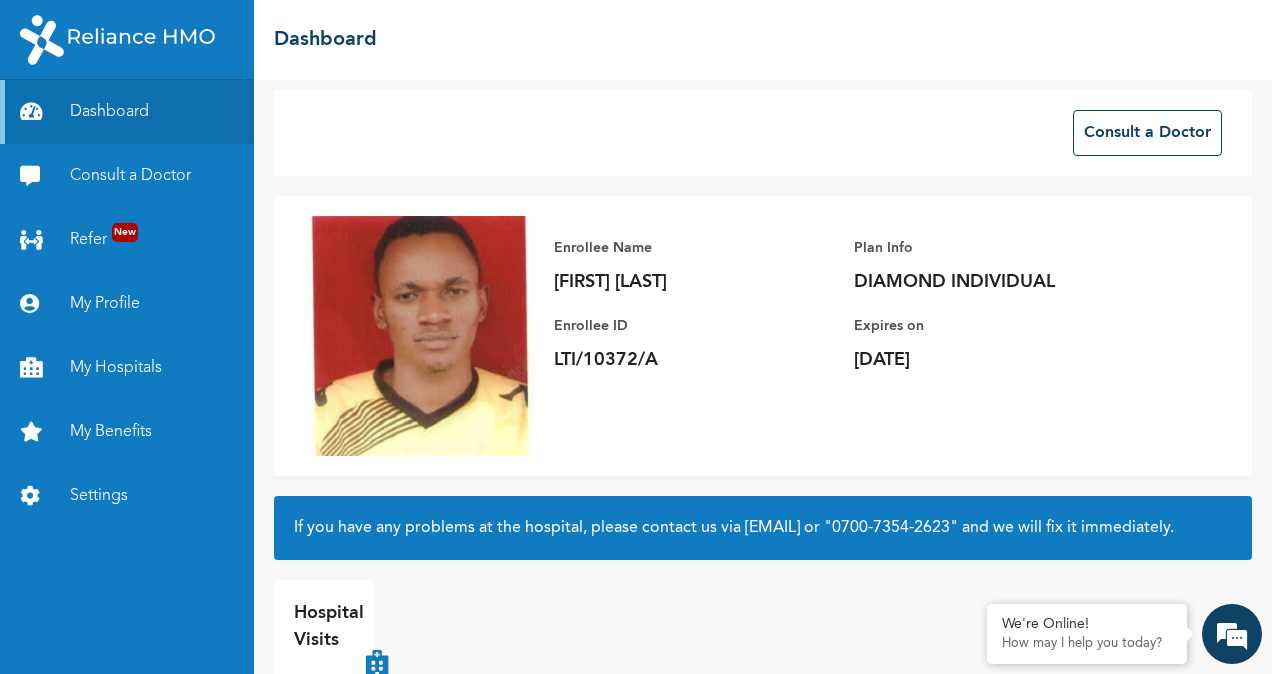 scroll, scrollTop: 0, scrollLeft: 0, axis: both 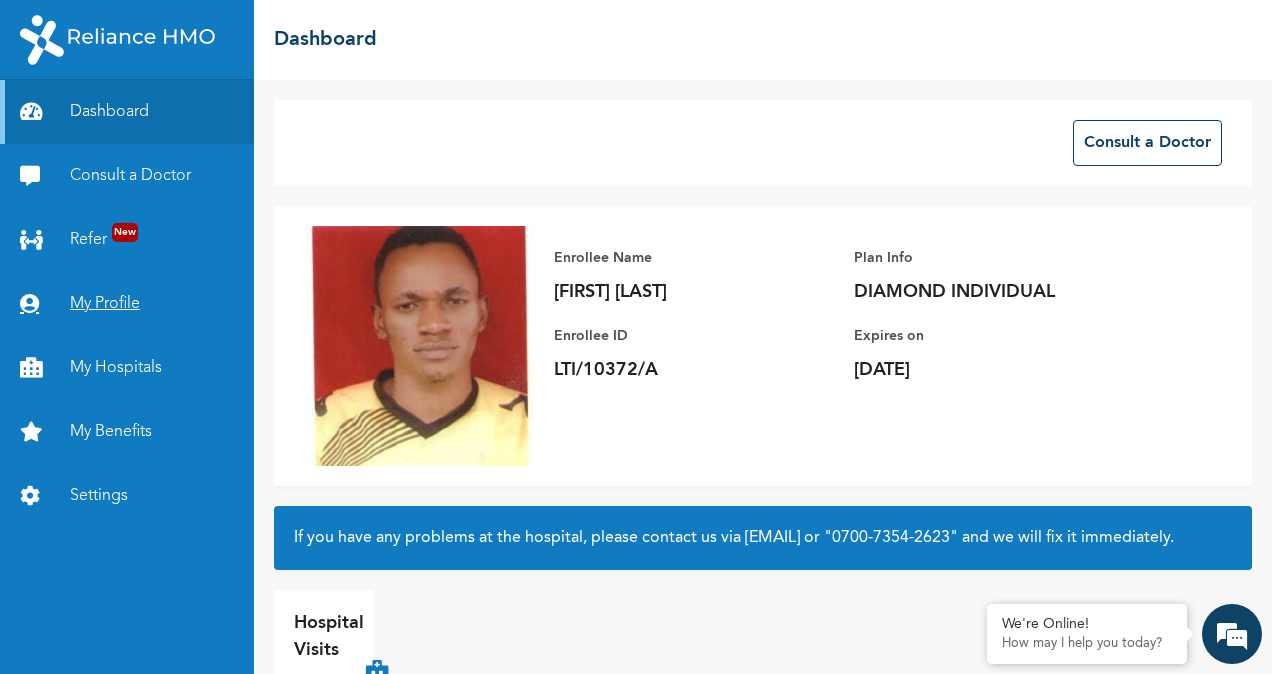 click on "My Profile" at bounding box center (127, 304) 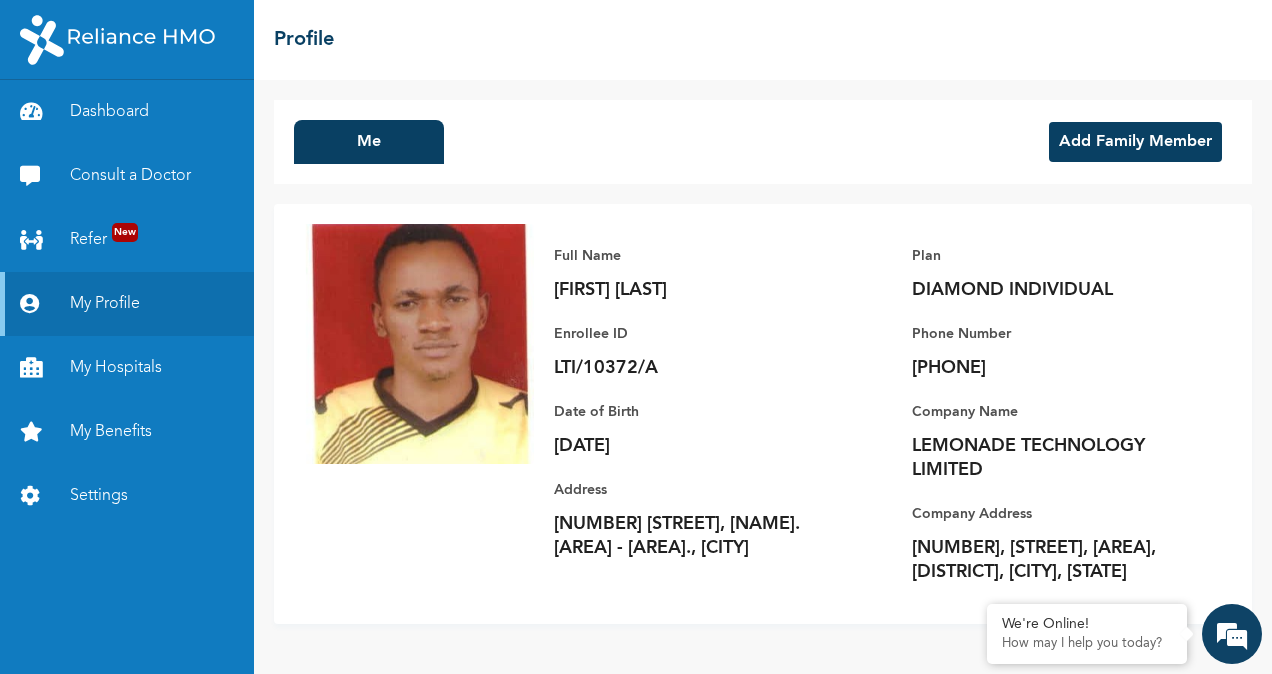 click on "Add Family Member" at bounding box center [1135, 142] 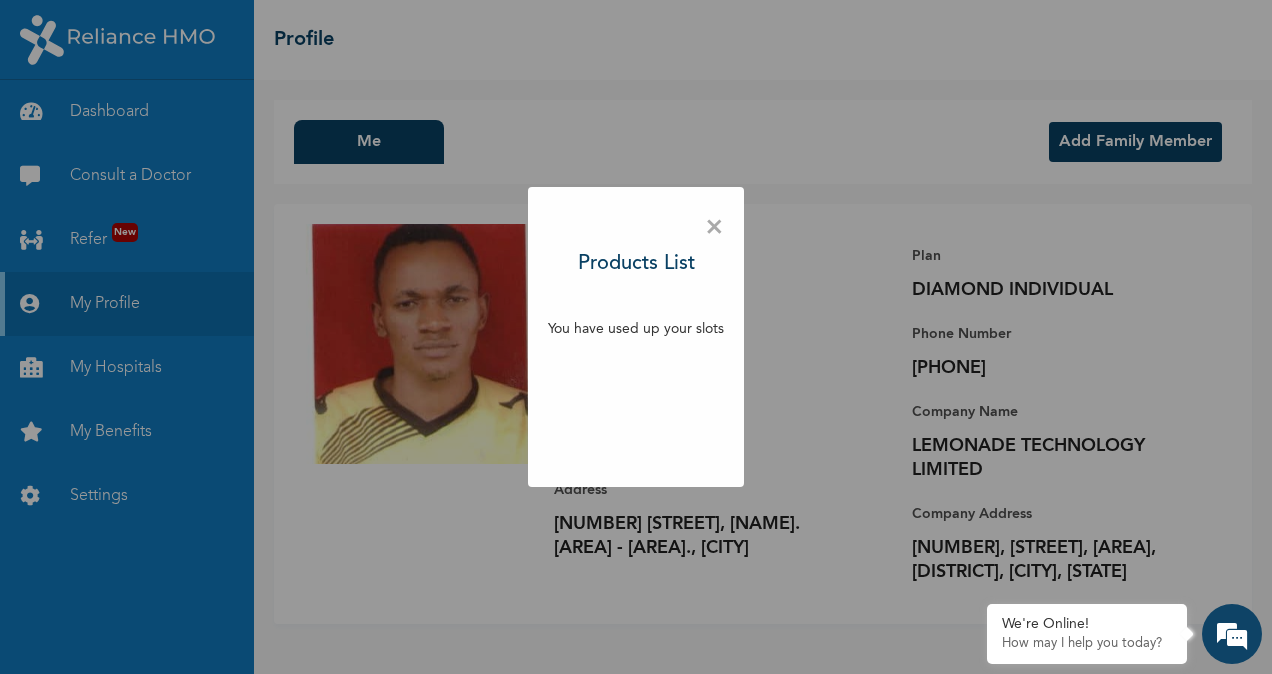 click on "×" at bounding box center [714, 228] 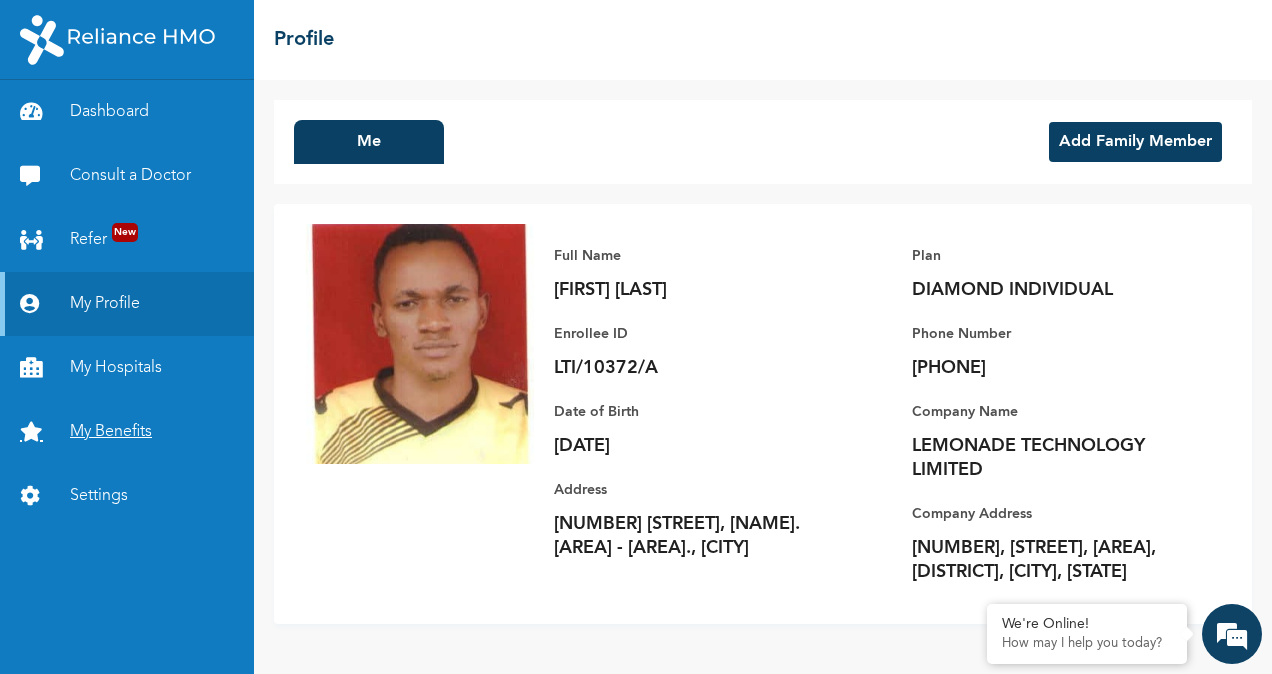 click on "My Benefits" at bounding box center [127, 432] 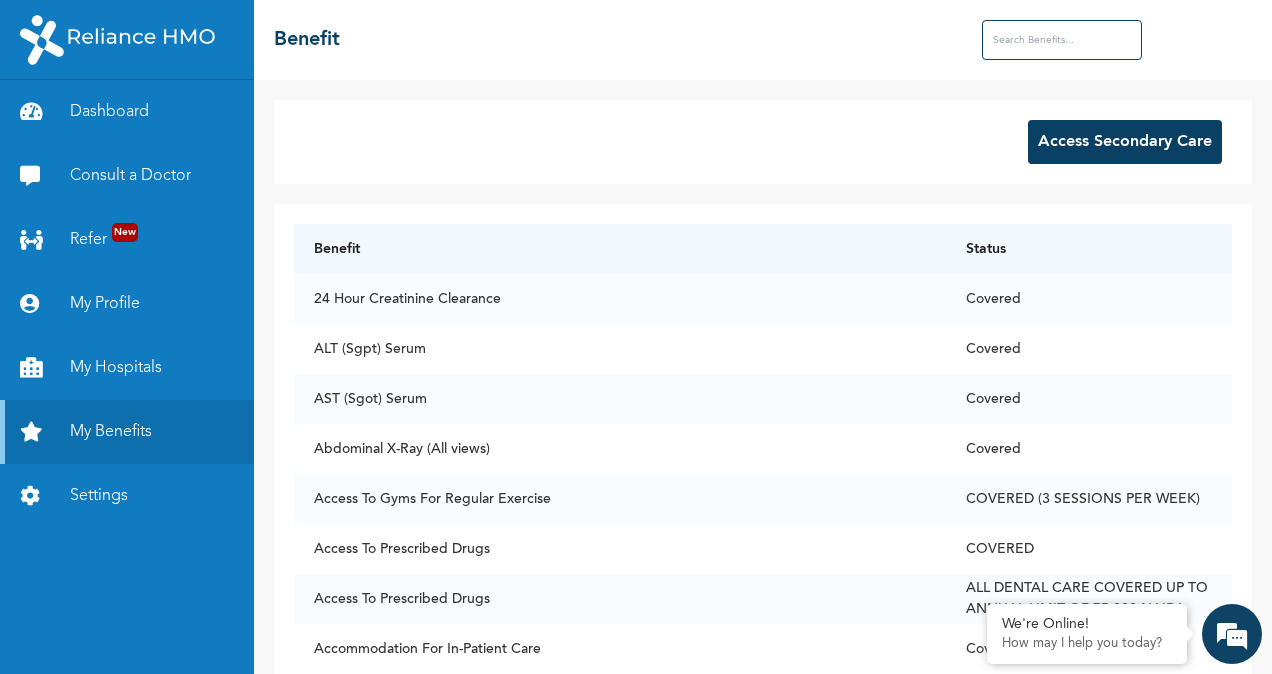 click on "Access Secondary Care" at bounding box center [1125, 142] 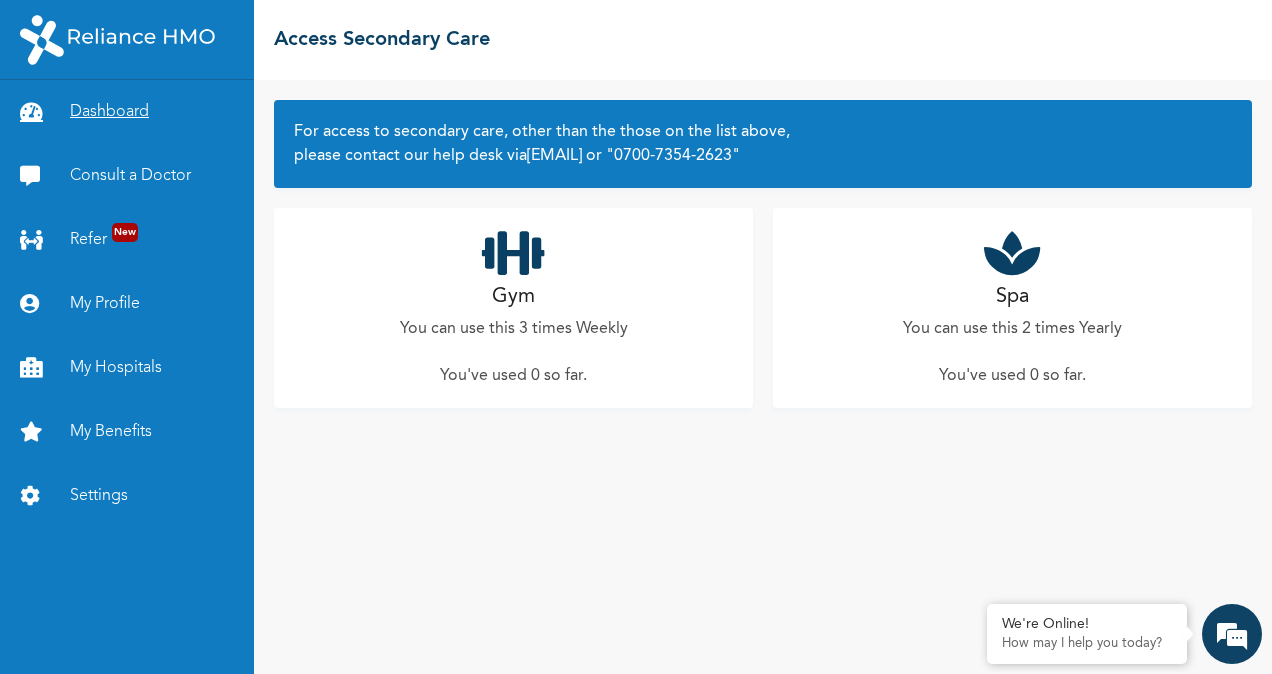 click on "Dashboard" at bounding box center (127, 112) 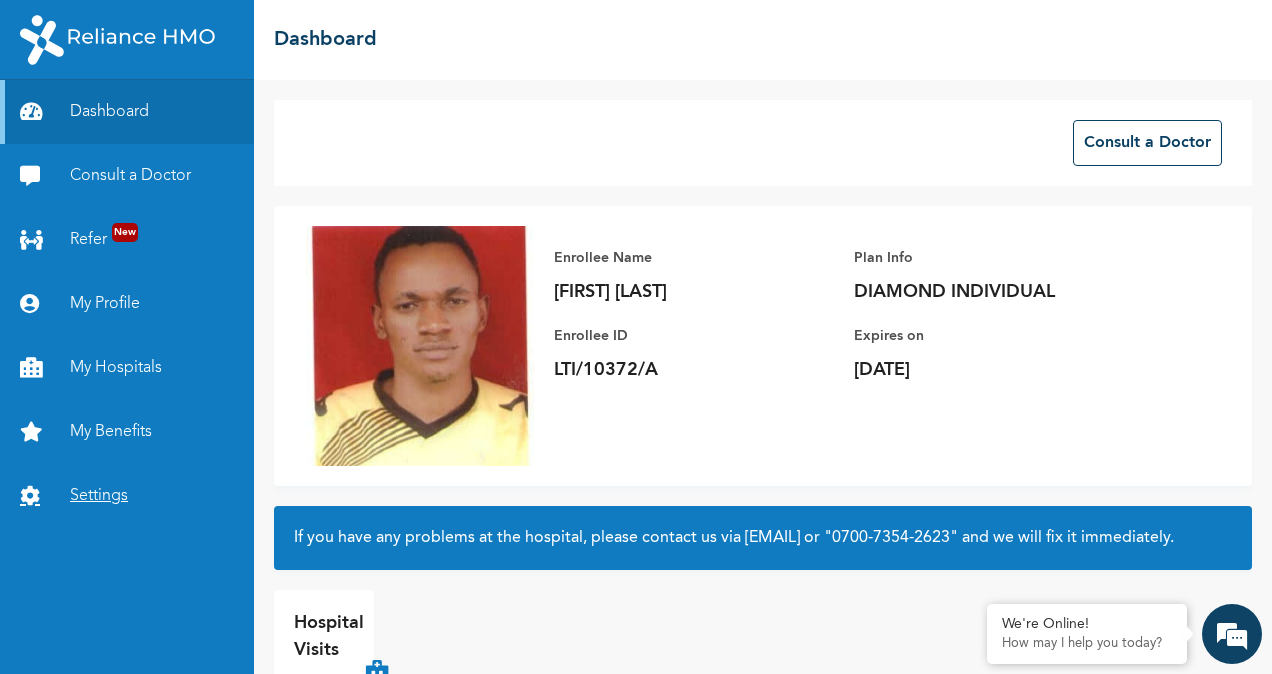 click on "Settings" at bounding box center [127, 496] 